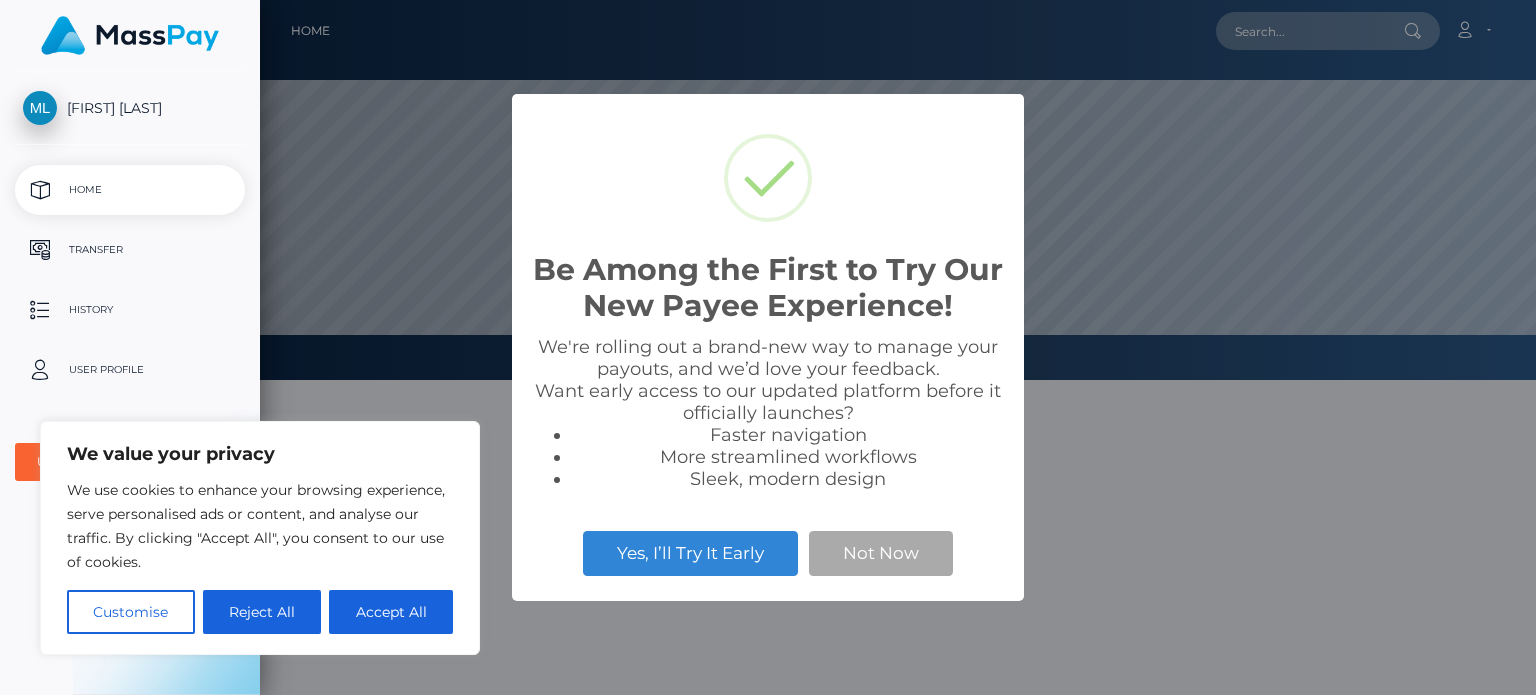 scroll, scrollTop: 0, scrollLeft: 0, axis: both 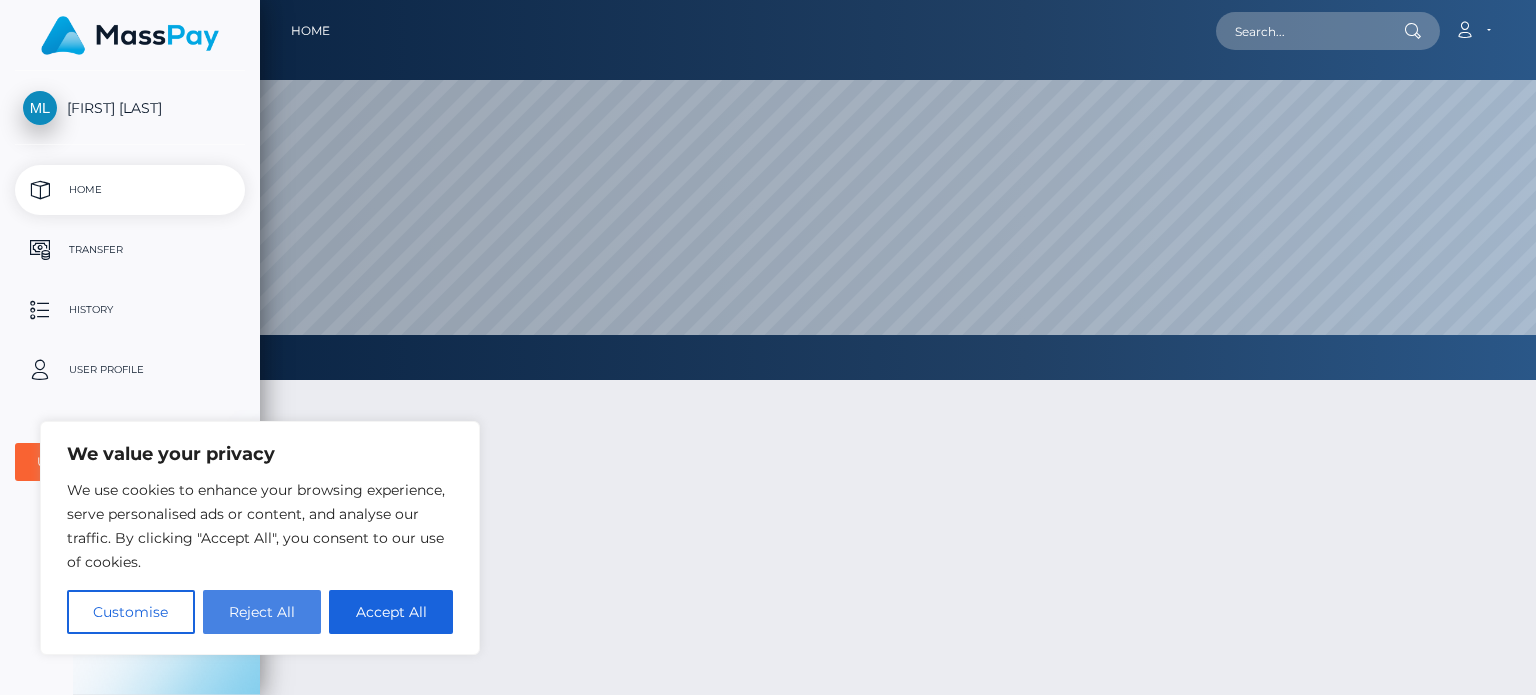 click on "Reject All" at bounding box center (262, 612) 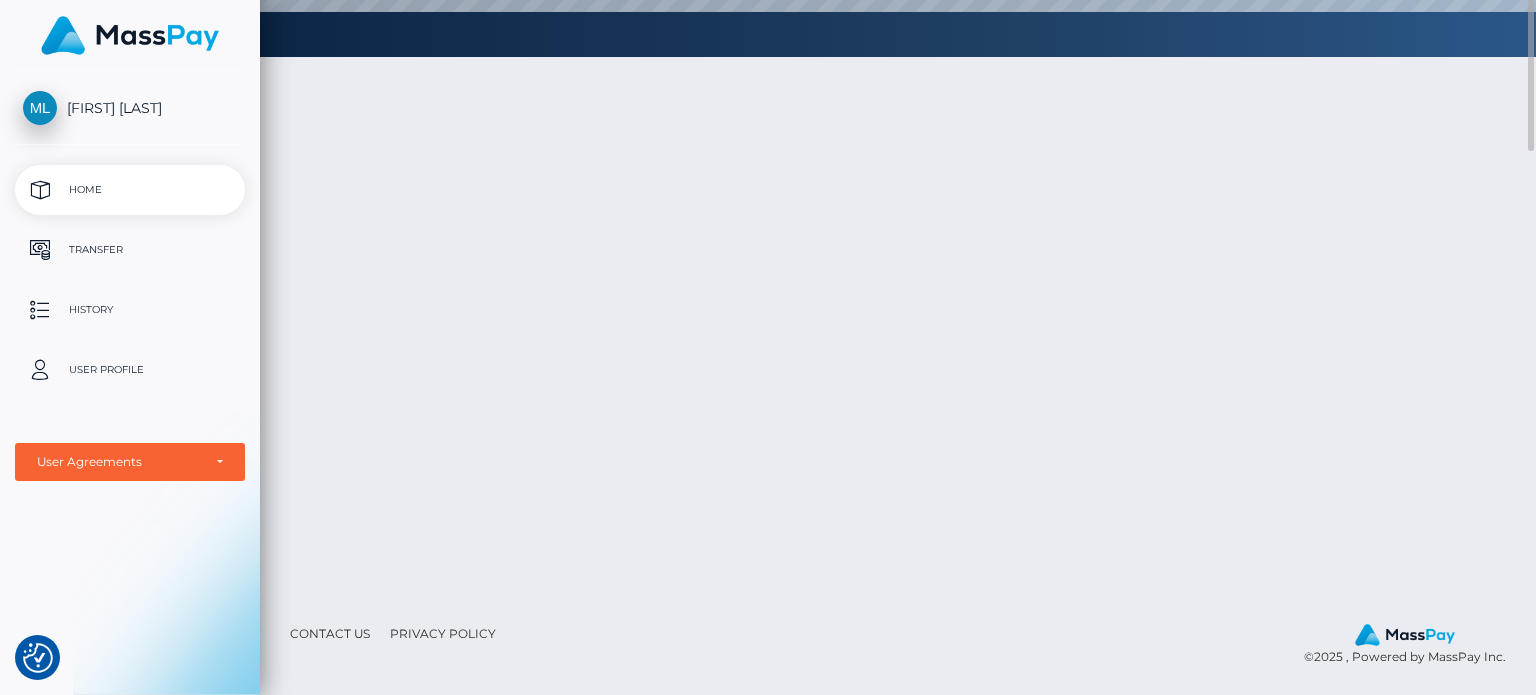 scroll, scrollTop: 0, scrollLeft: 0, axis: both 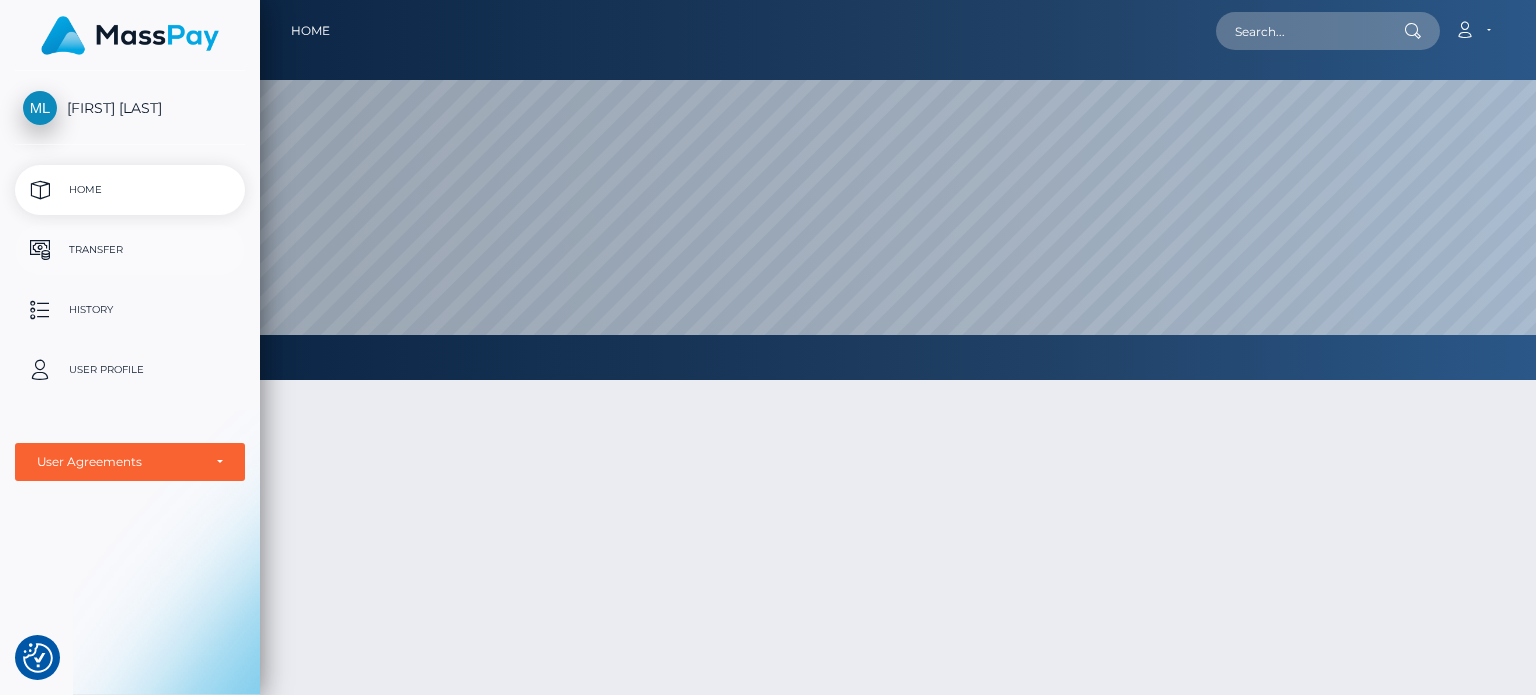 click on "Transfer" at bounding box center [130, 250] 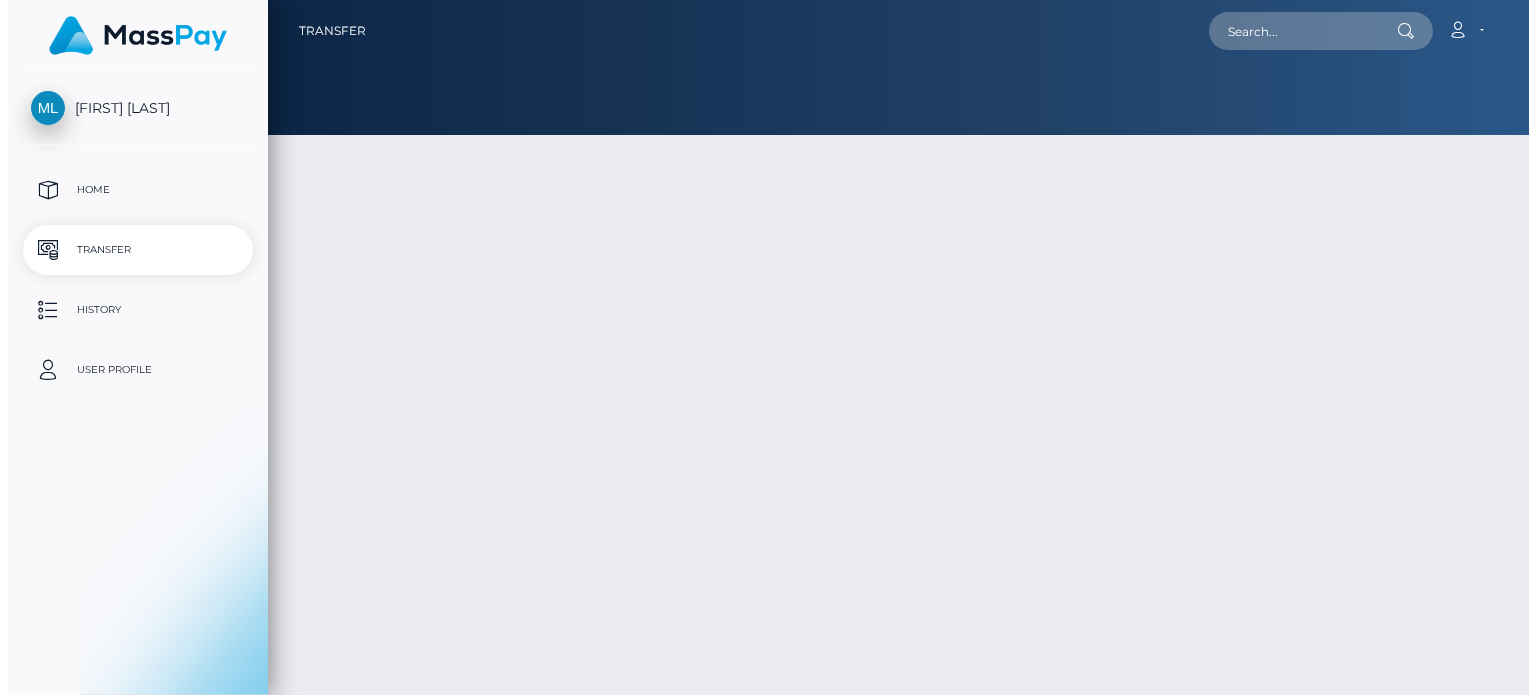 scroll, scrollTop: 0, scrollLeft: 0, axis: both 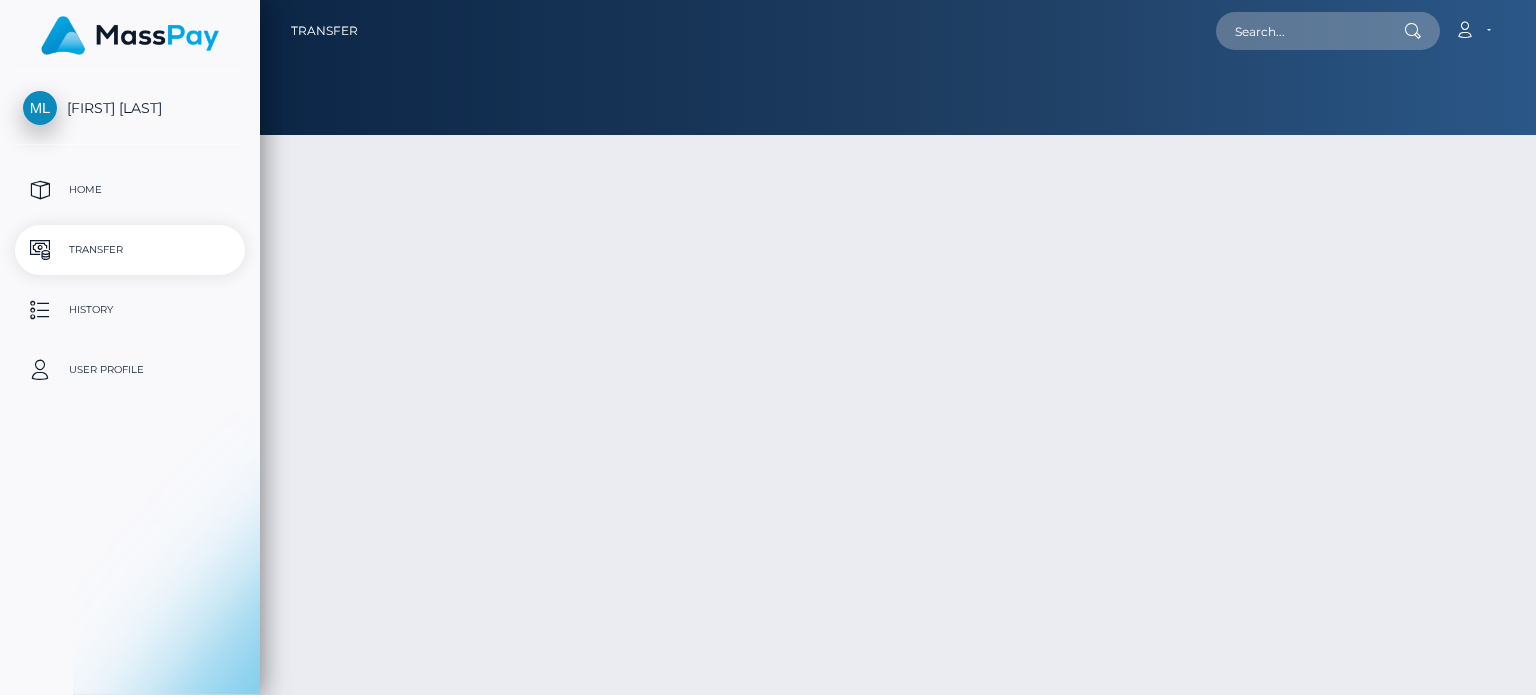 select 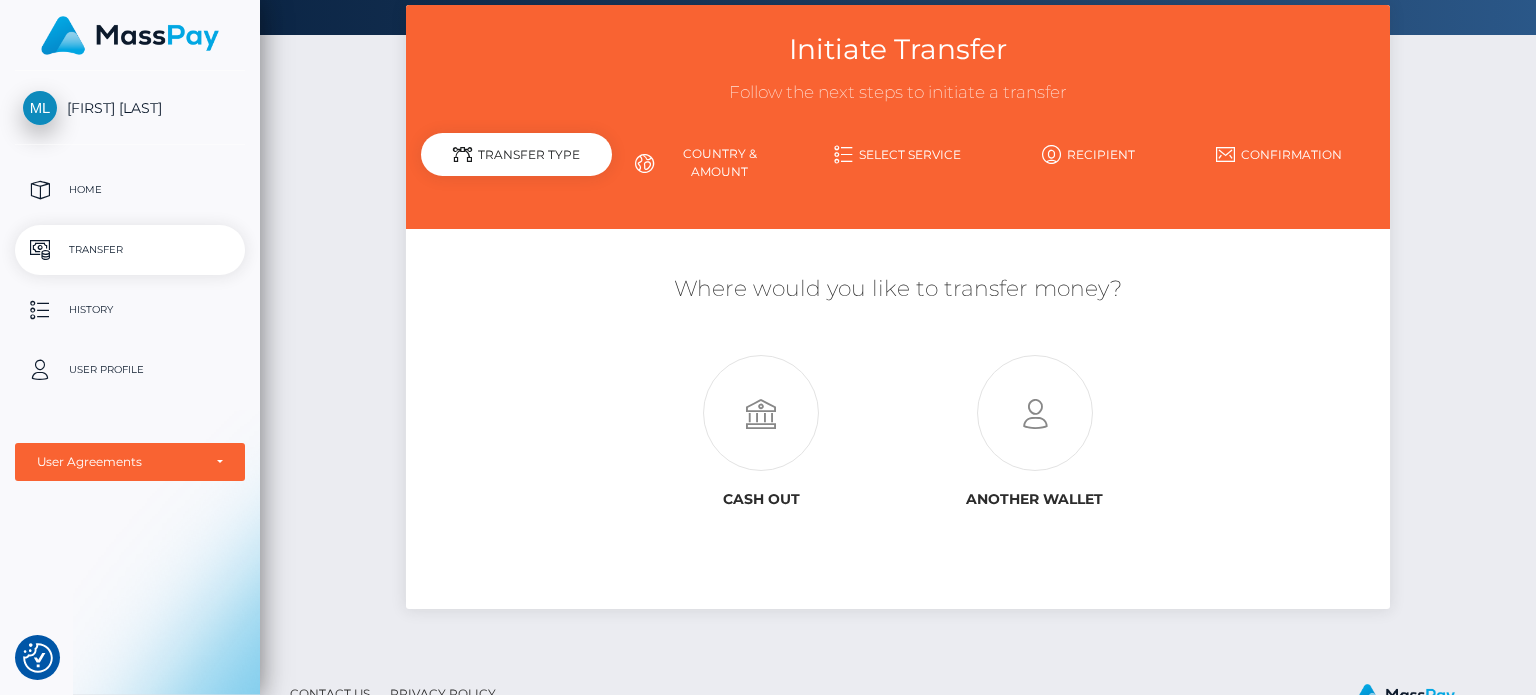 scroll, scrollTop: 160, scrollLeft: 0, axis: vertical 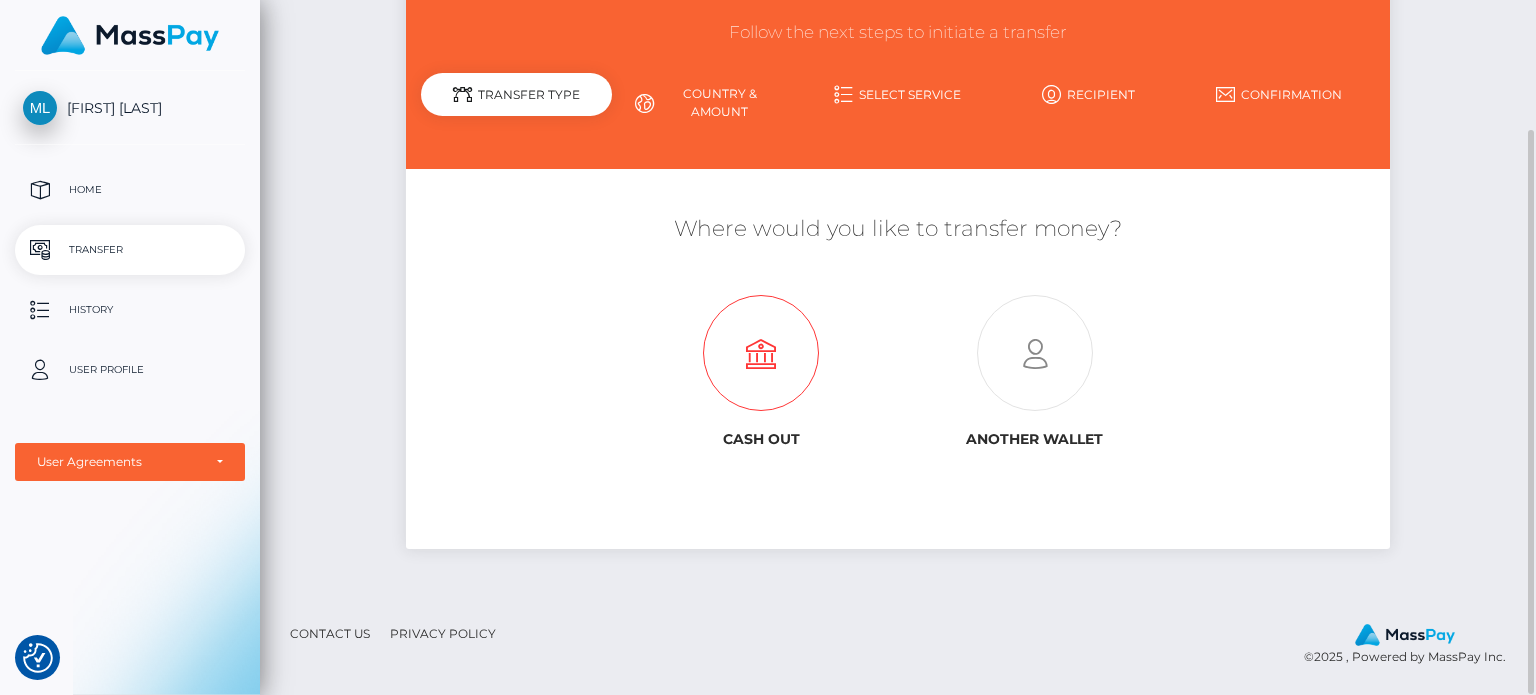 click at bounding box center (761, 354) 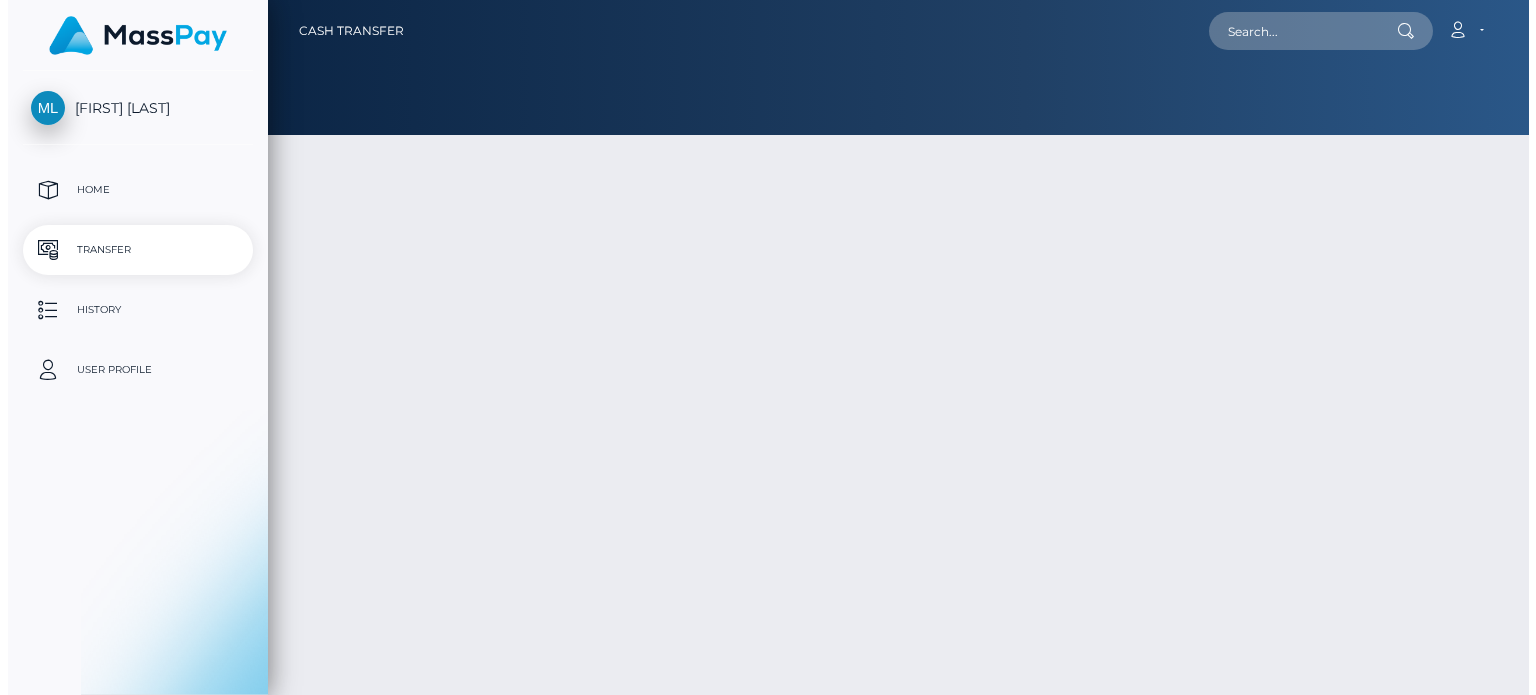 scroll, scrollTop: 0, scrollLeft: 0, axis: both 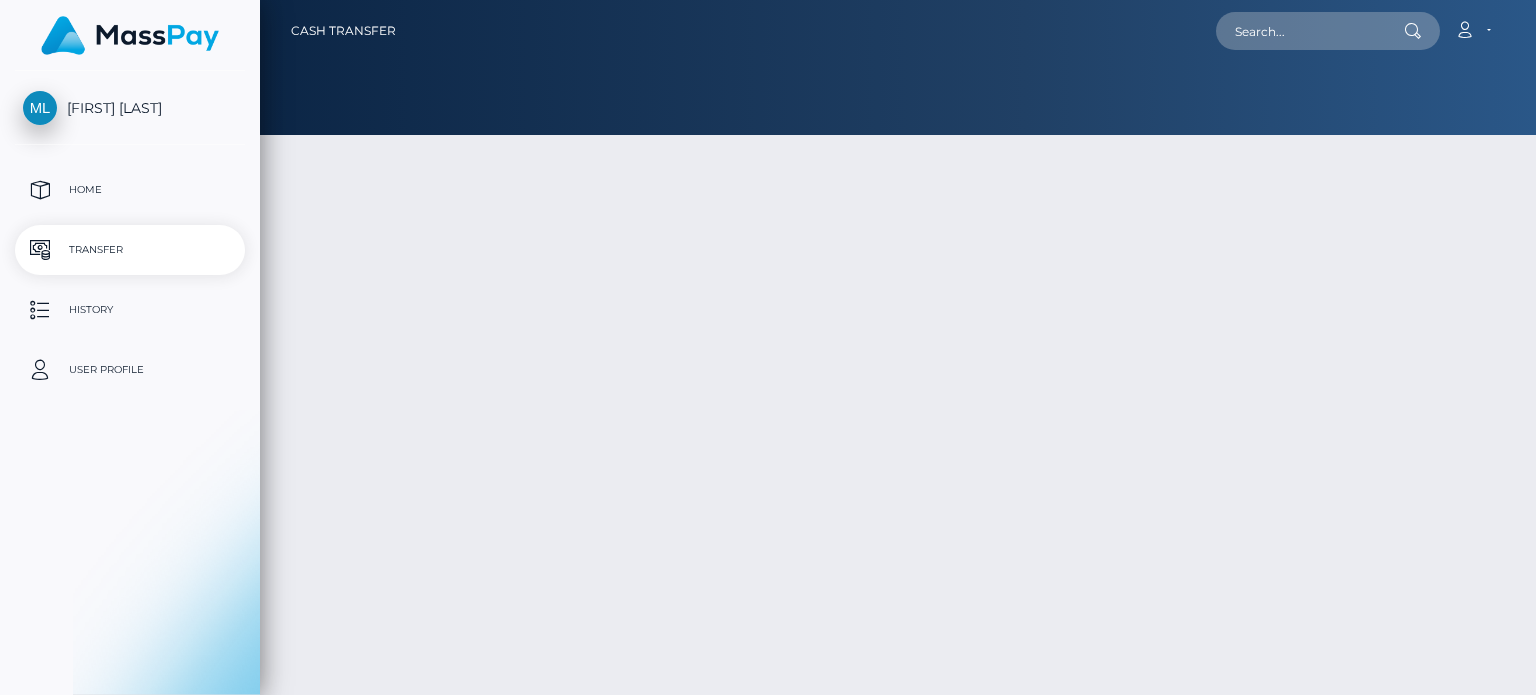 type on "NaN" 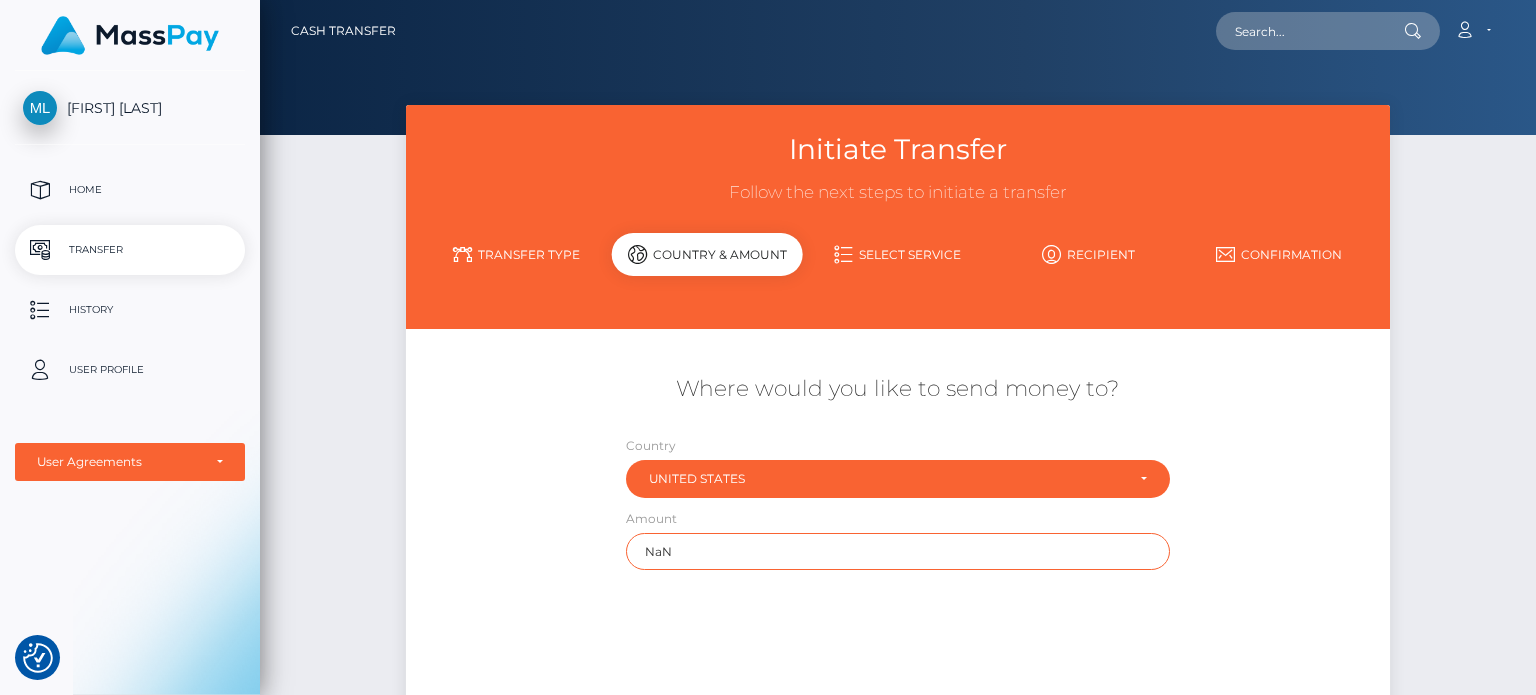 click on "NaN" at bounding box center [898, 551] 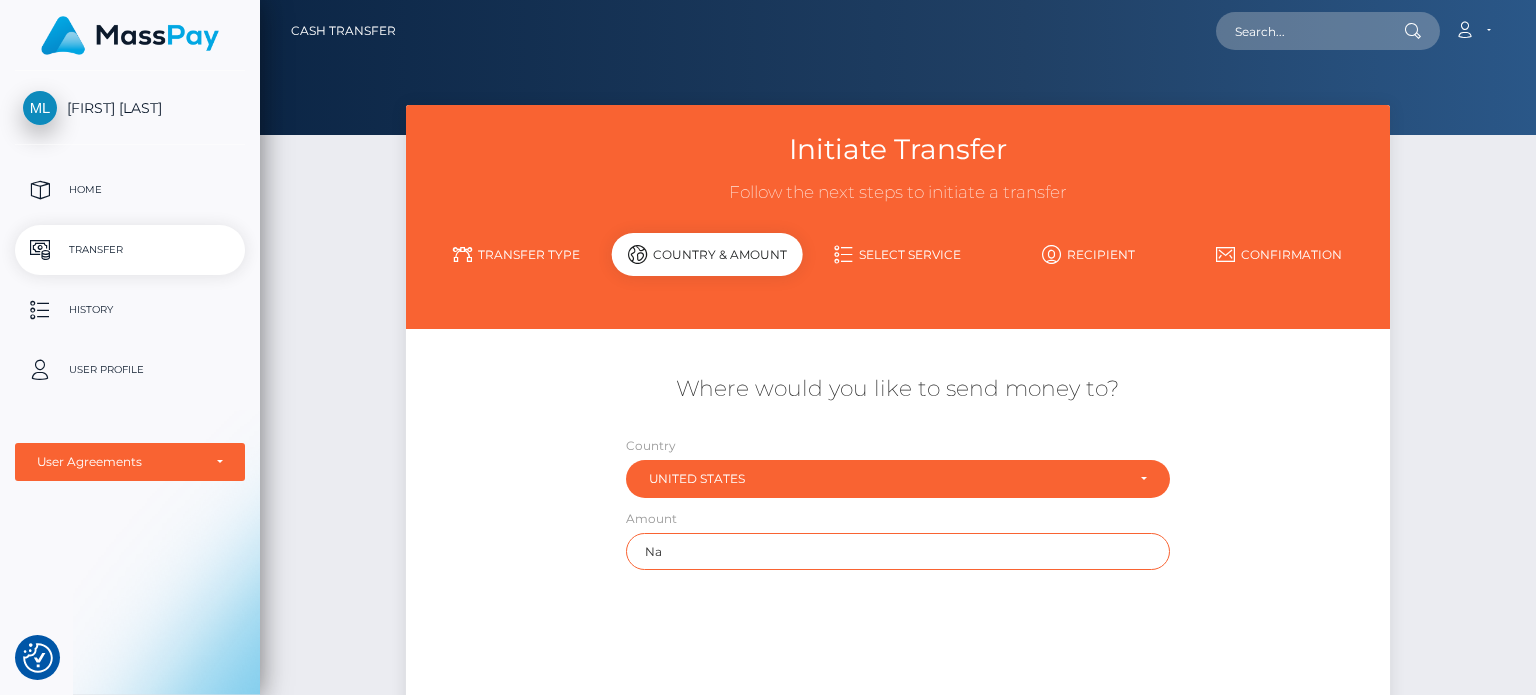 type on "N" 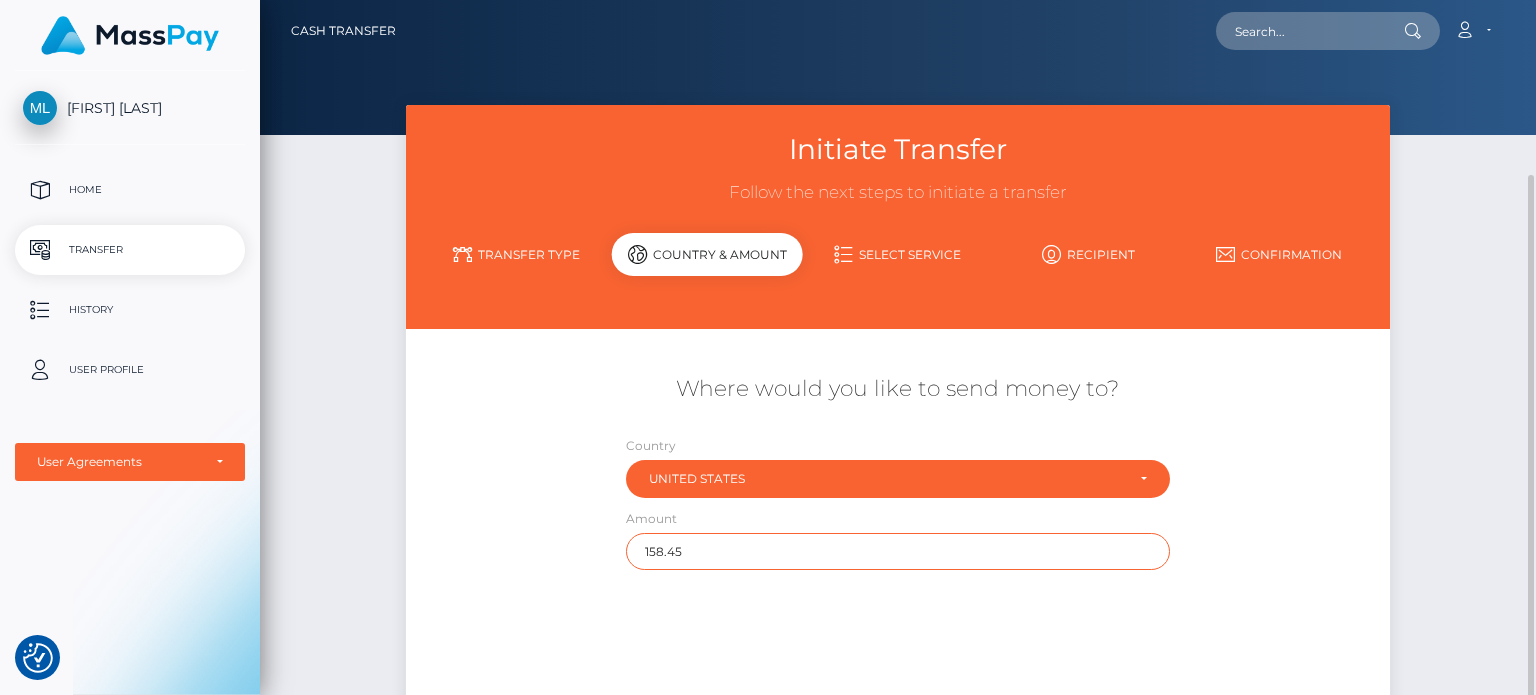 scroll, scrollTop: 222, scrollLeft: 0, axis: vertical 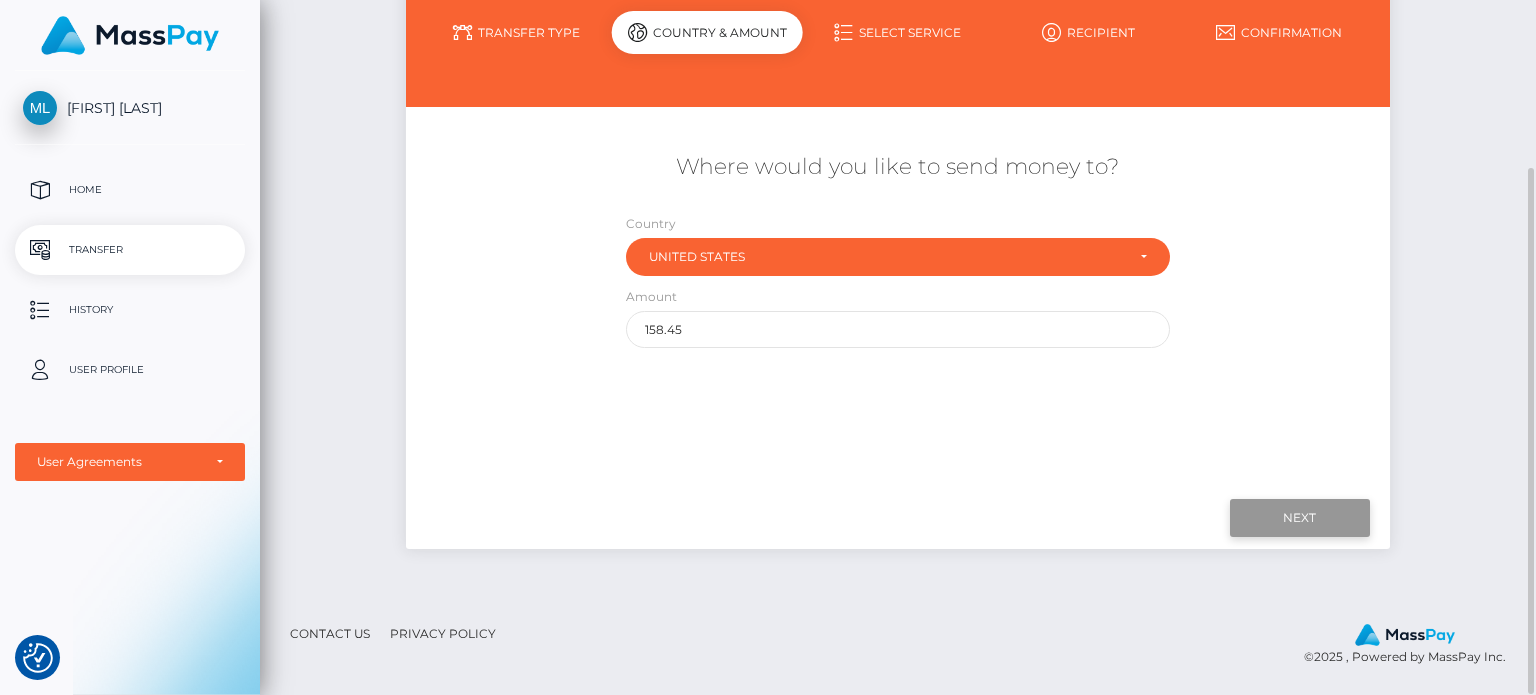 click on "Next" at bounding box center [1300, 518] 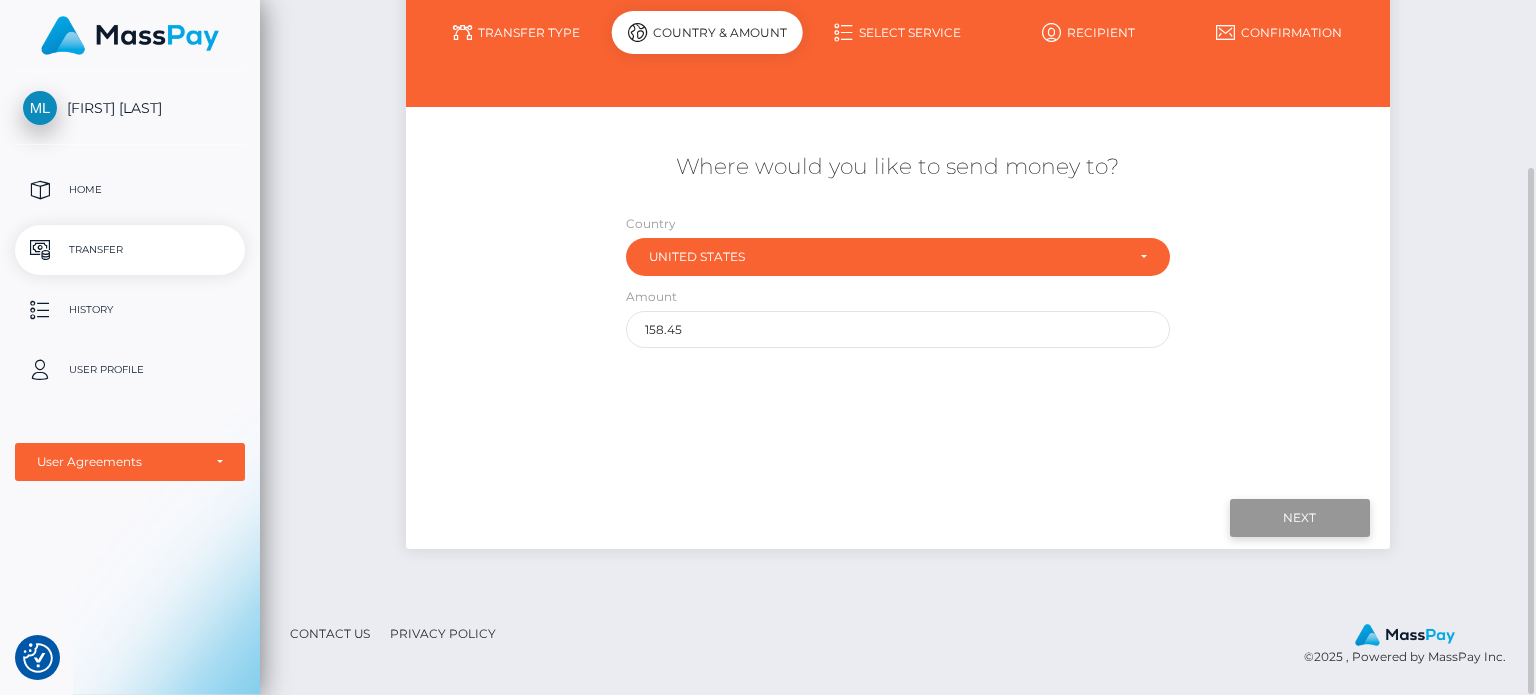 click on "Next" at bounding box center [1300, 518] 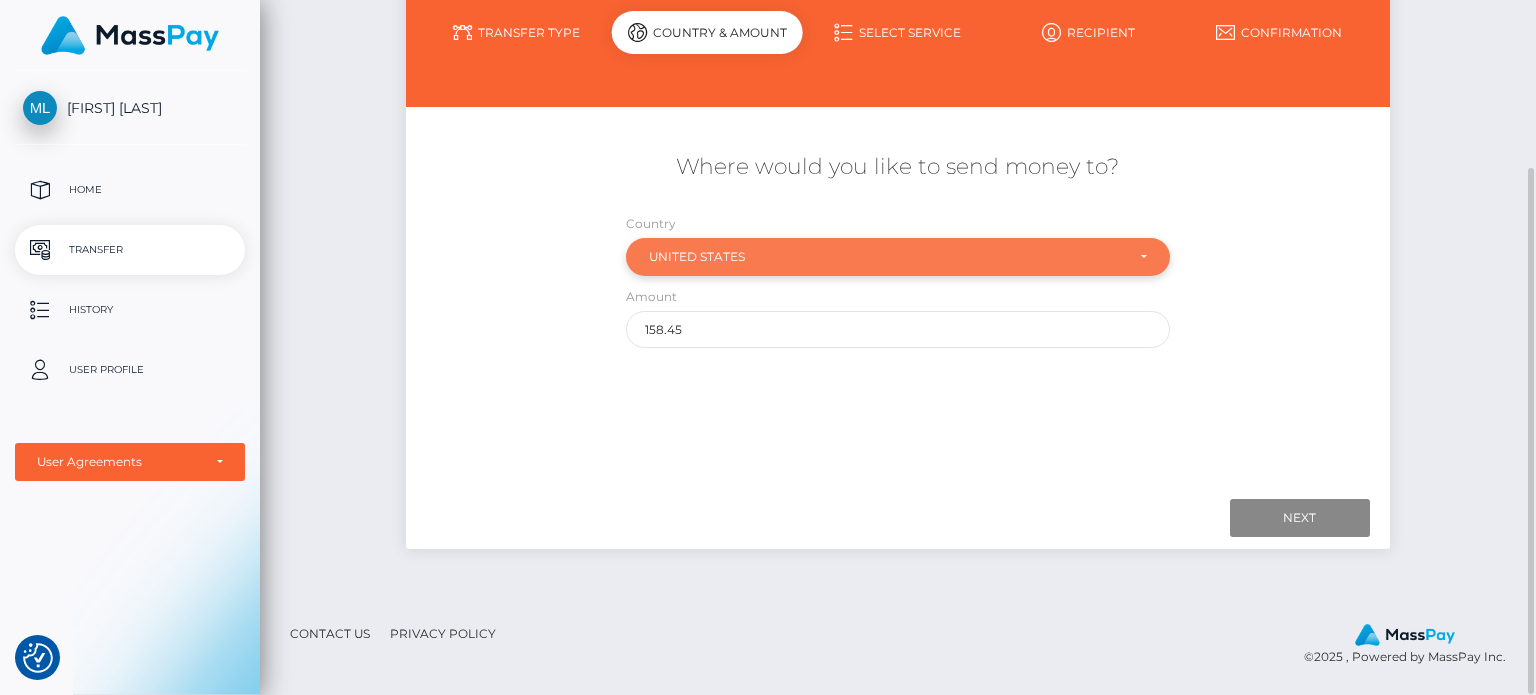 click on "United States" at bounding box center (898, 257) 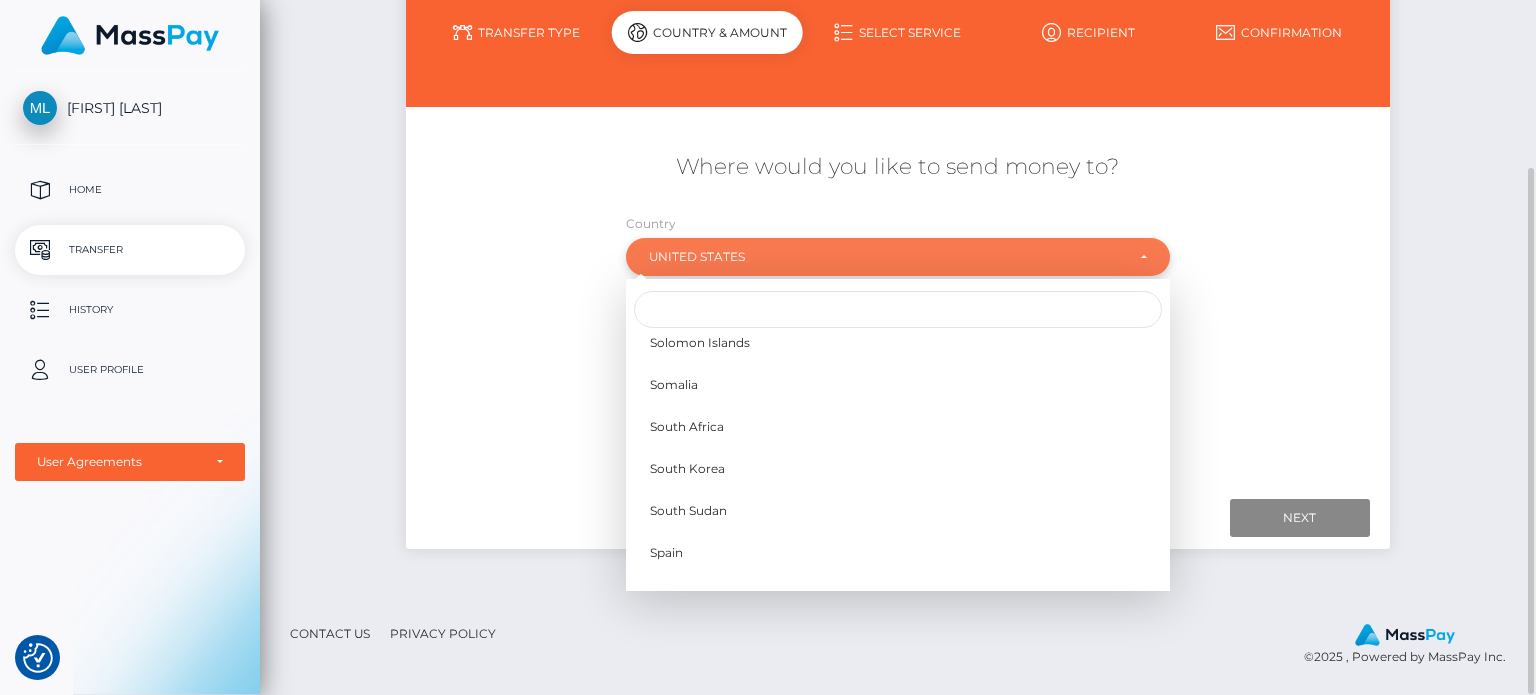 click on "United States" at bounding box center (898, 257) 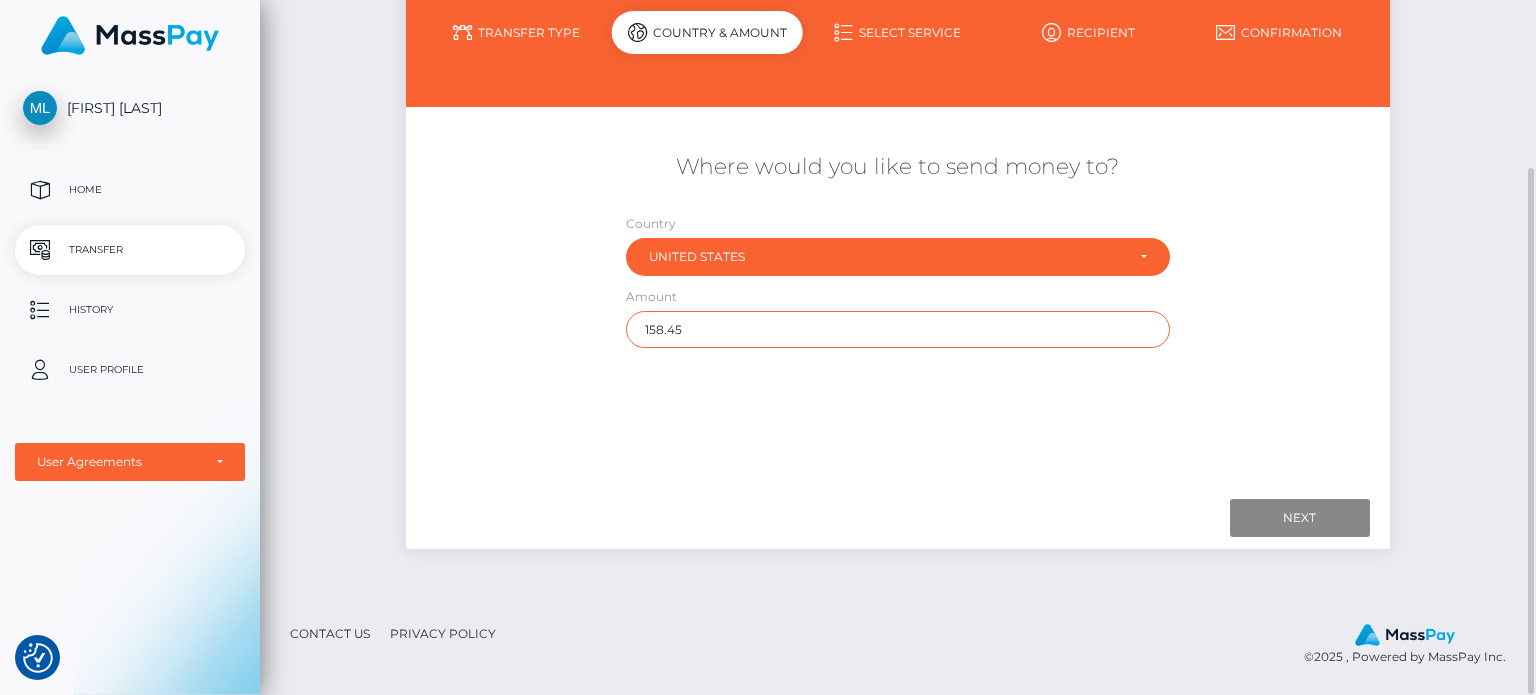 click on "158.45" at bounding box center [898, 329] 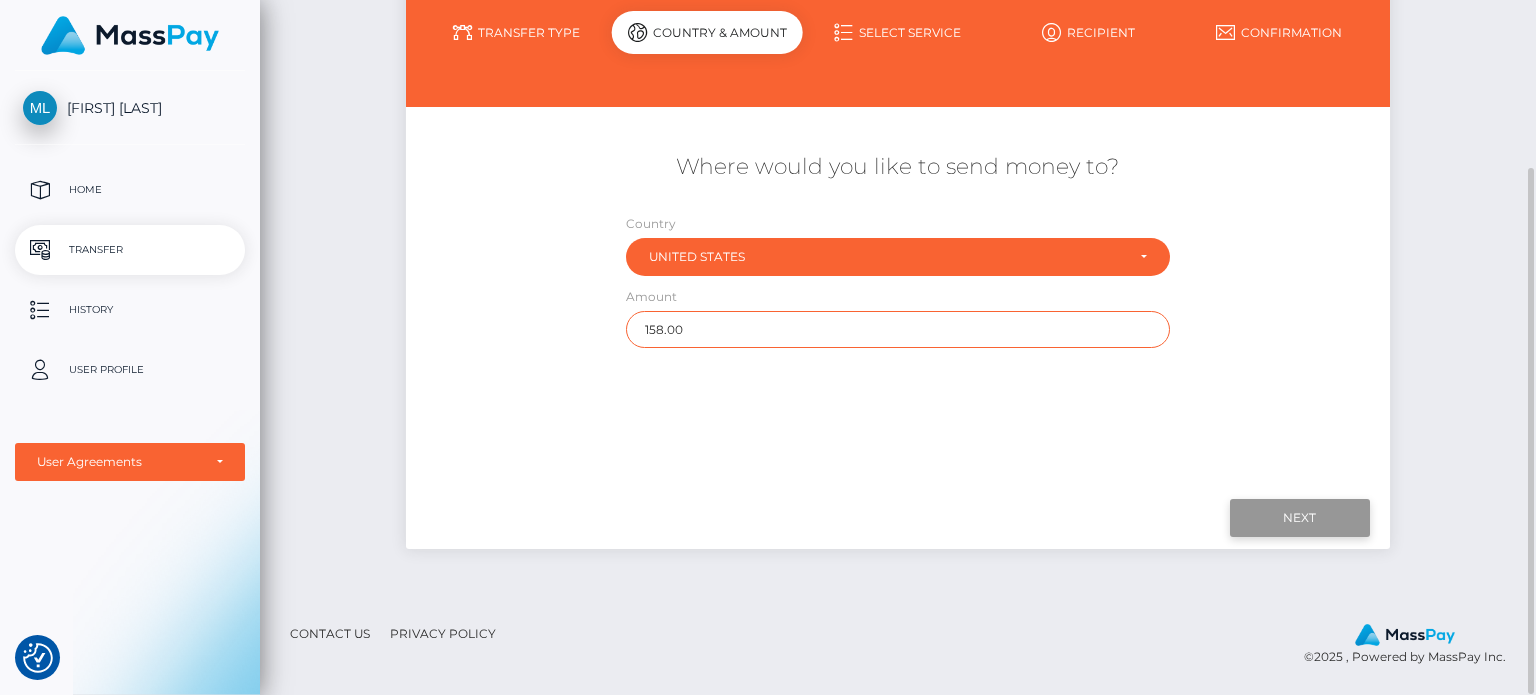 type on "158.00" 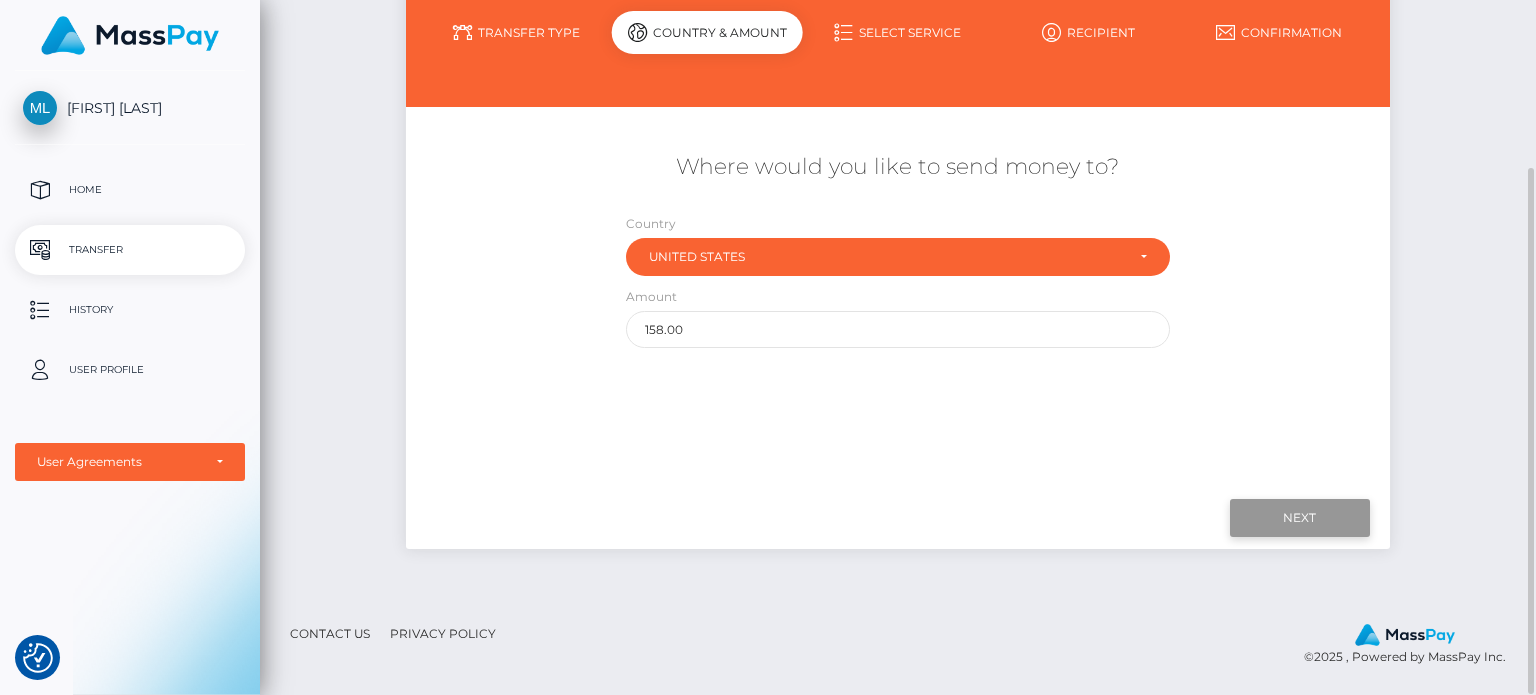 click on "Next" at bounding box center (1300, 518) 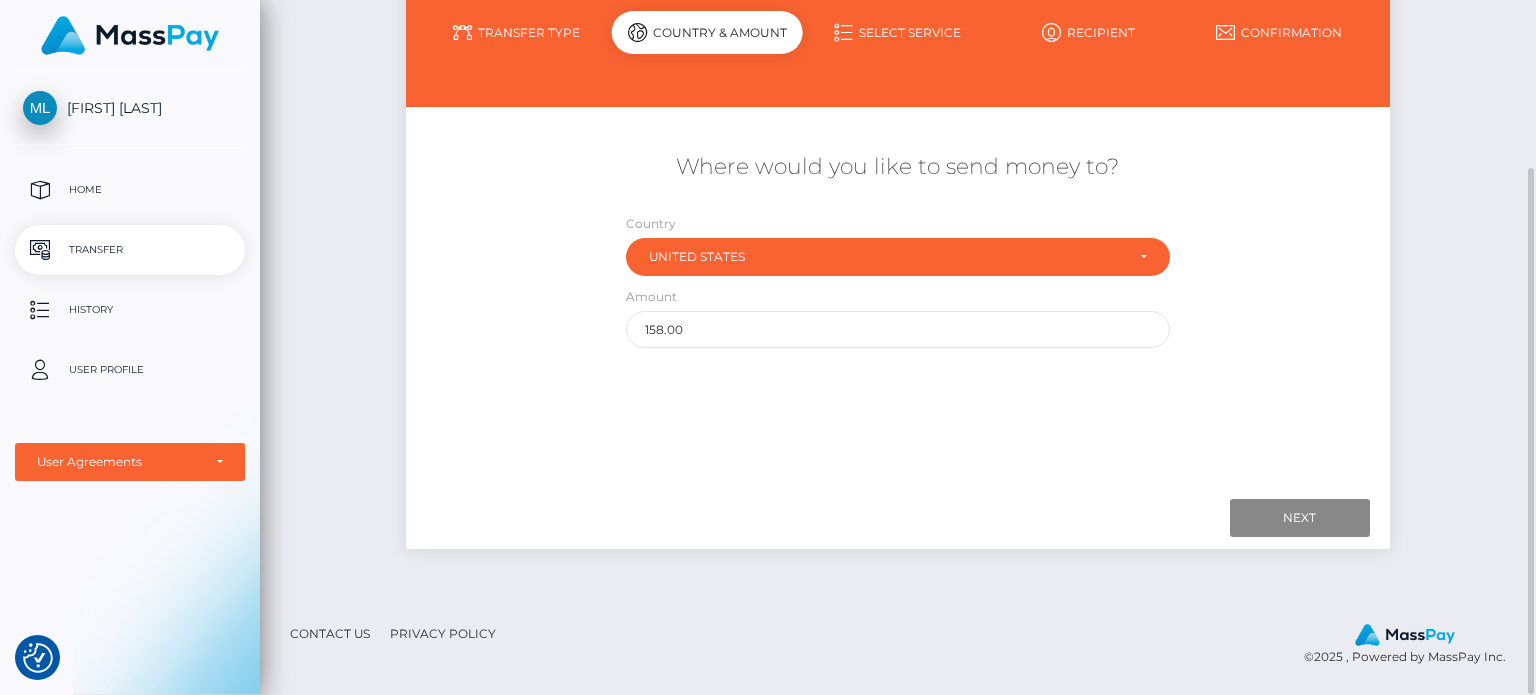 click on "Select Service" at bounding box center [898, 32] 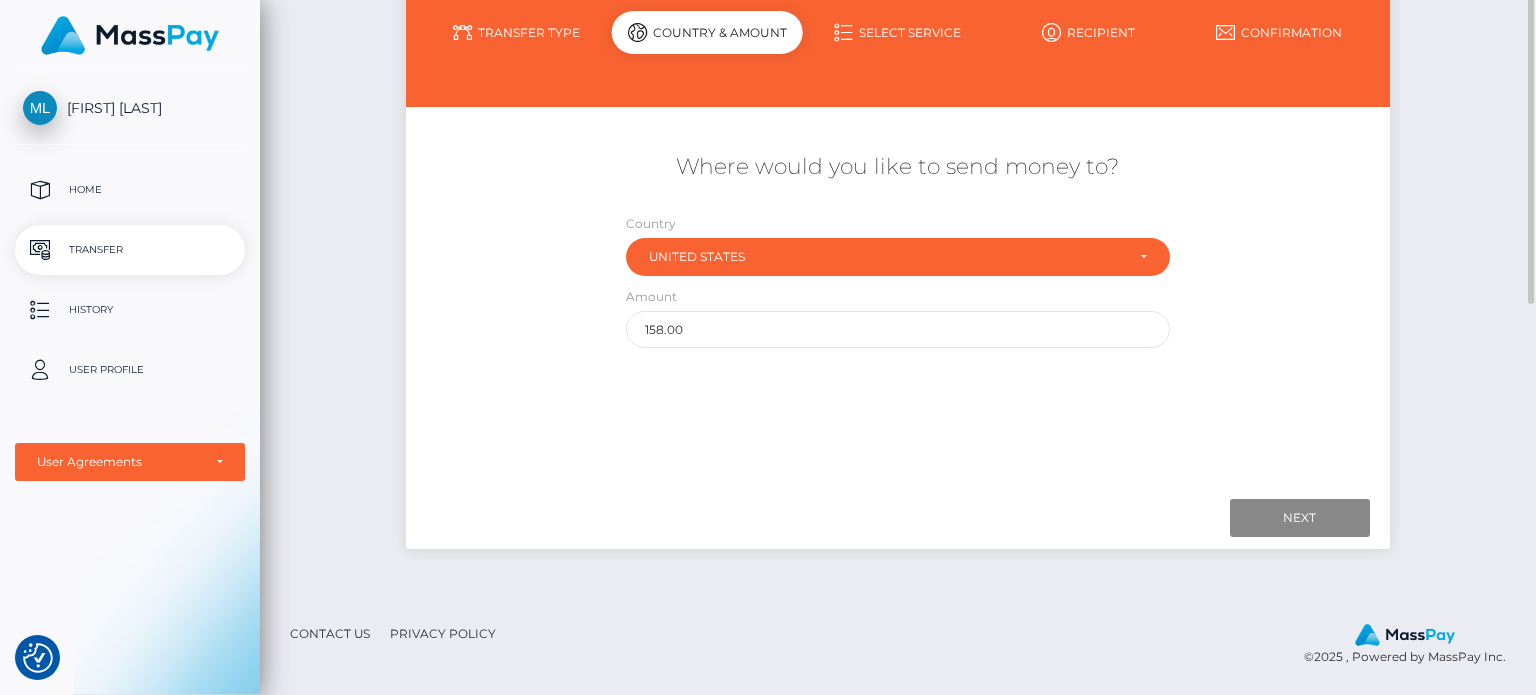 scroll, scrollTop: 0, scrollLeft: 0, axis: both 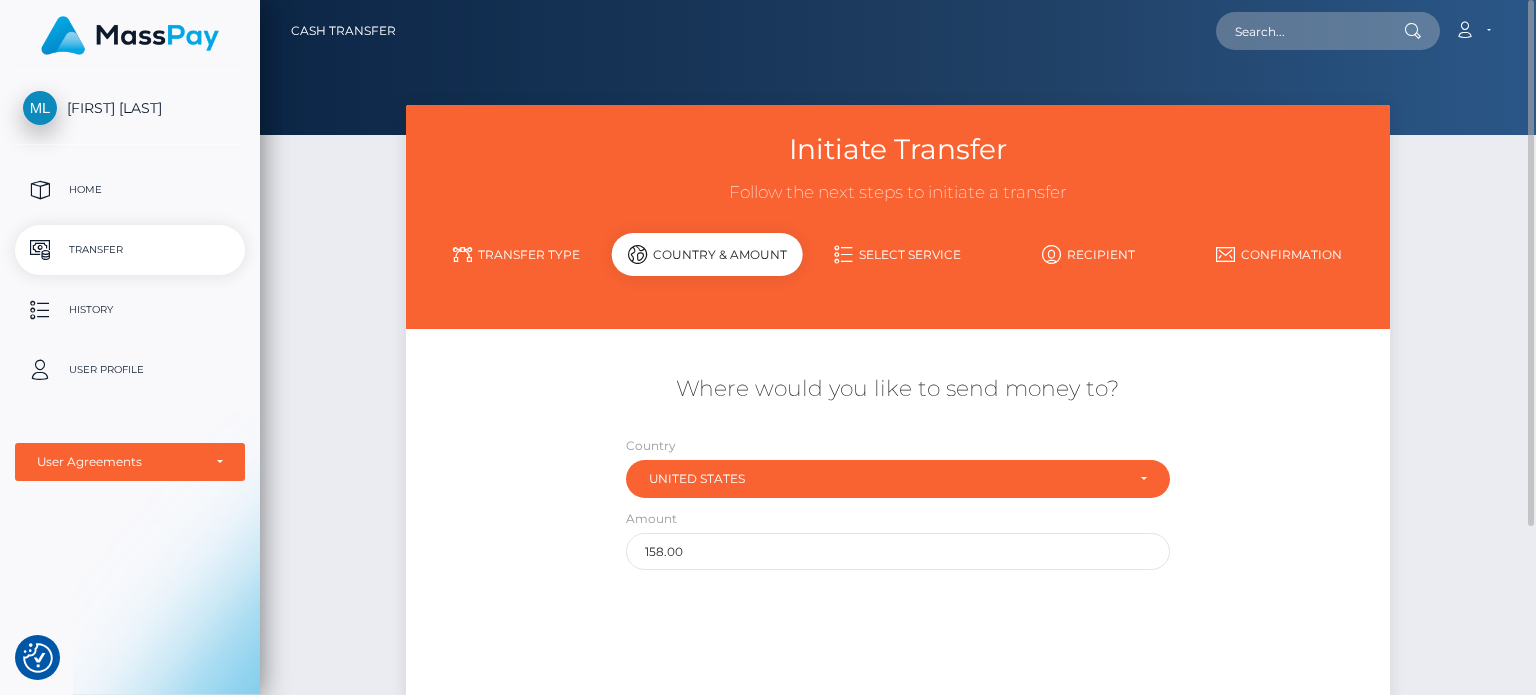 click on "Select Service" at bounding box center (898, 254) 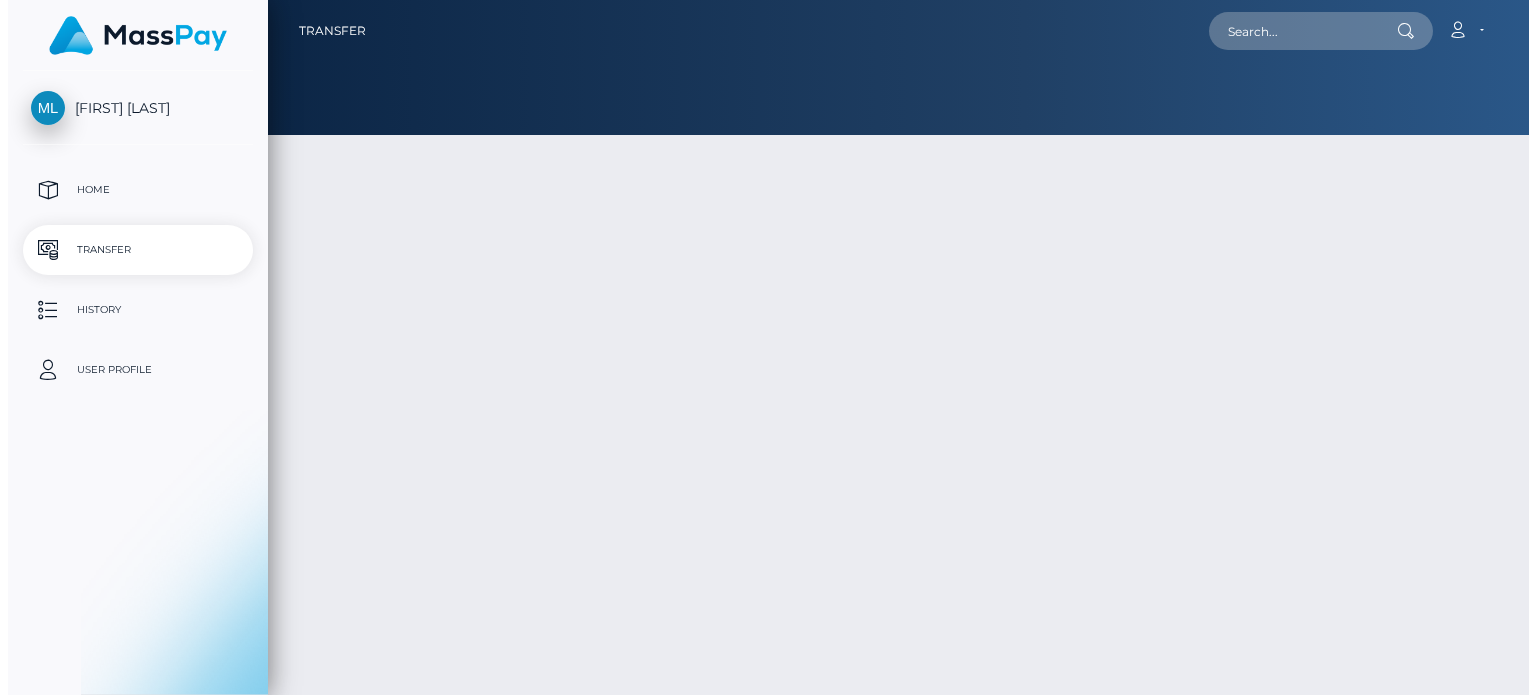 scroll, scrollTop: 0, scrollLeft: 0, axis: both 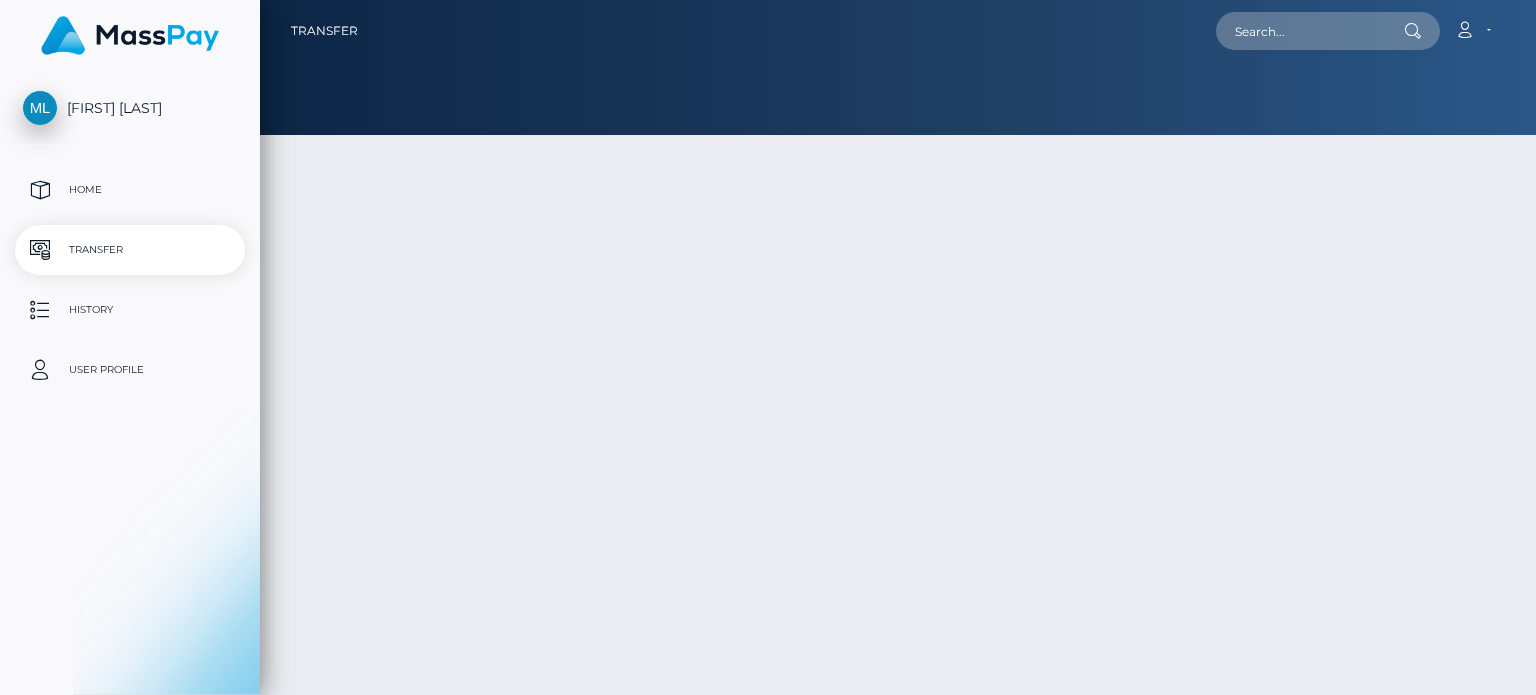 select 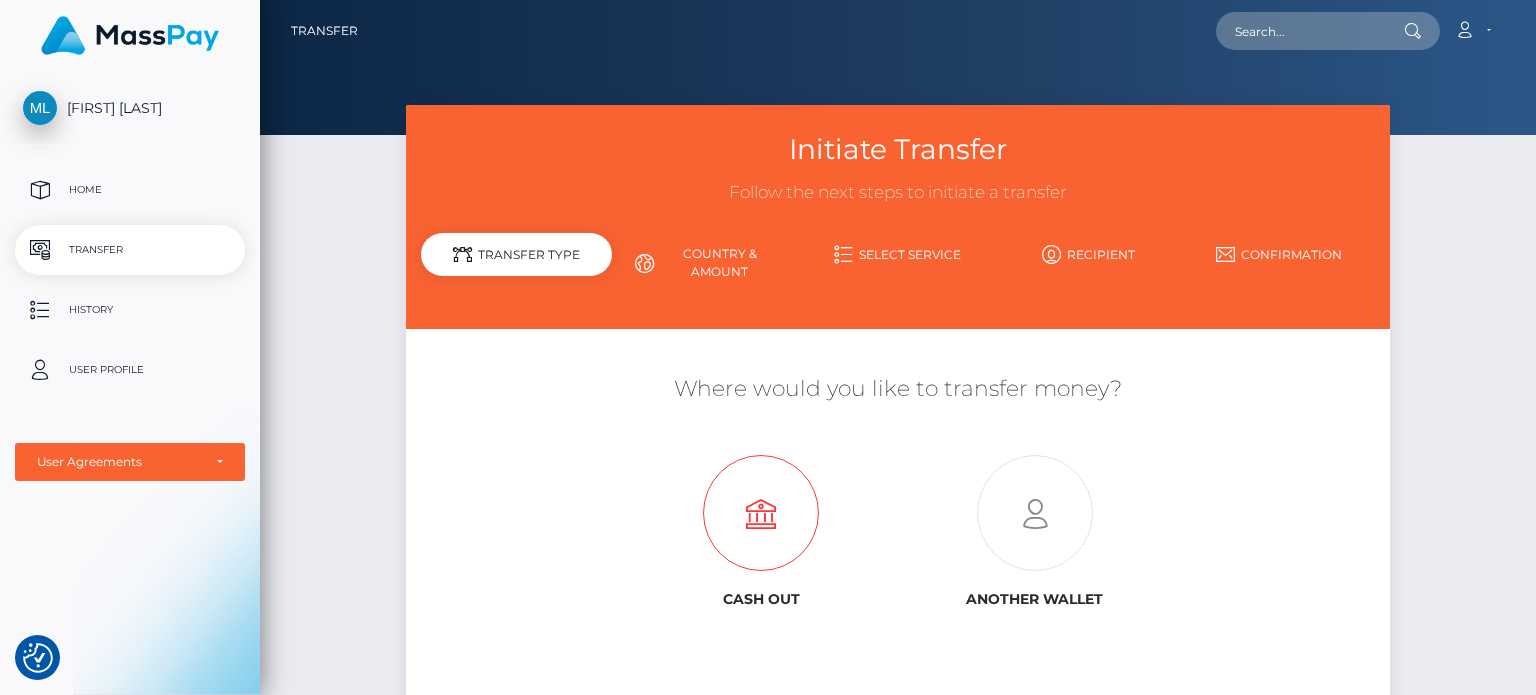 click at bounding box center [761, 514] 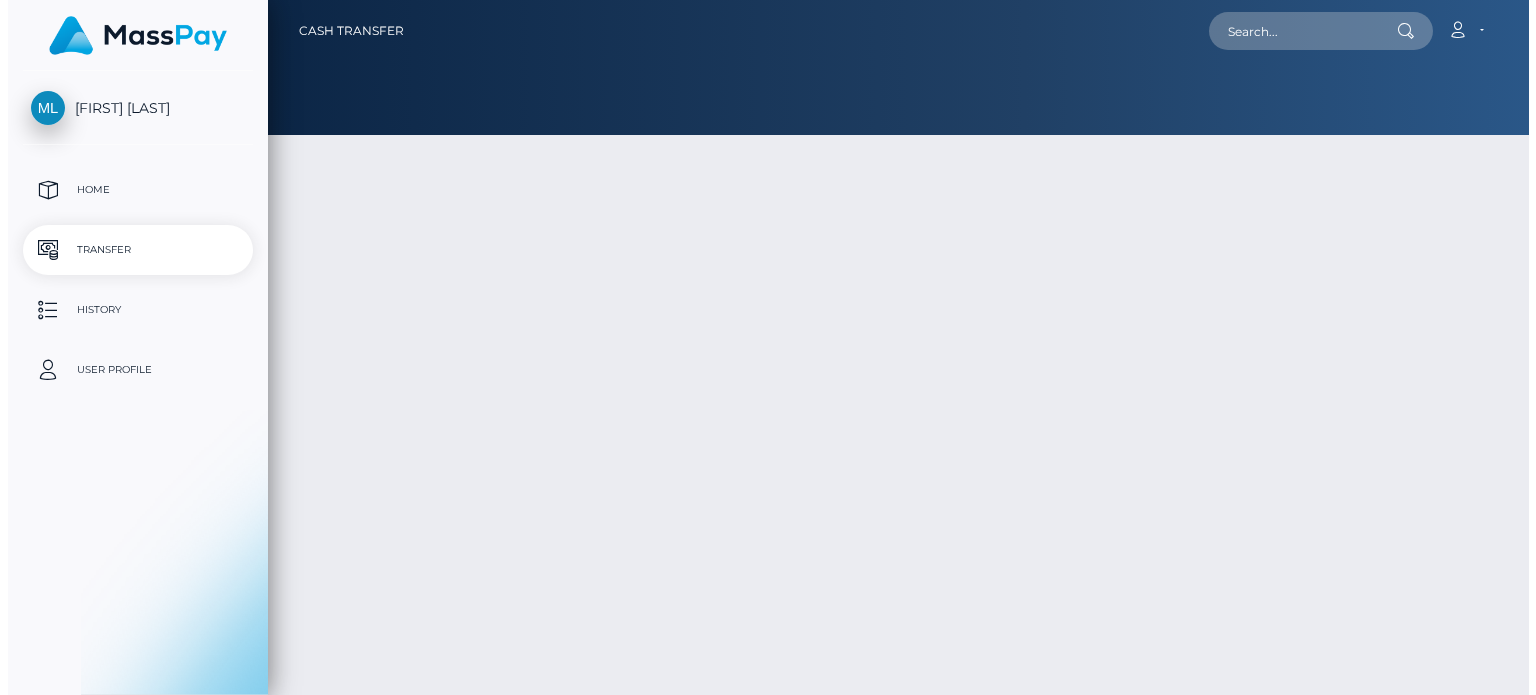 scroll, scrollTop: 0, scrollLeft: 0, axis: both 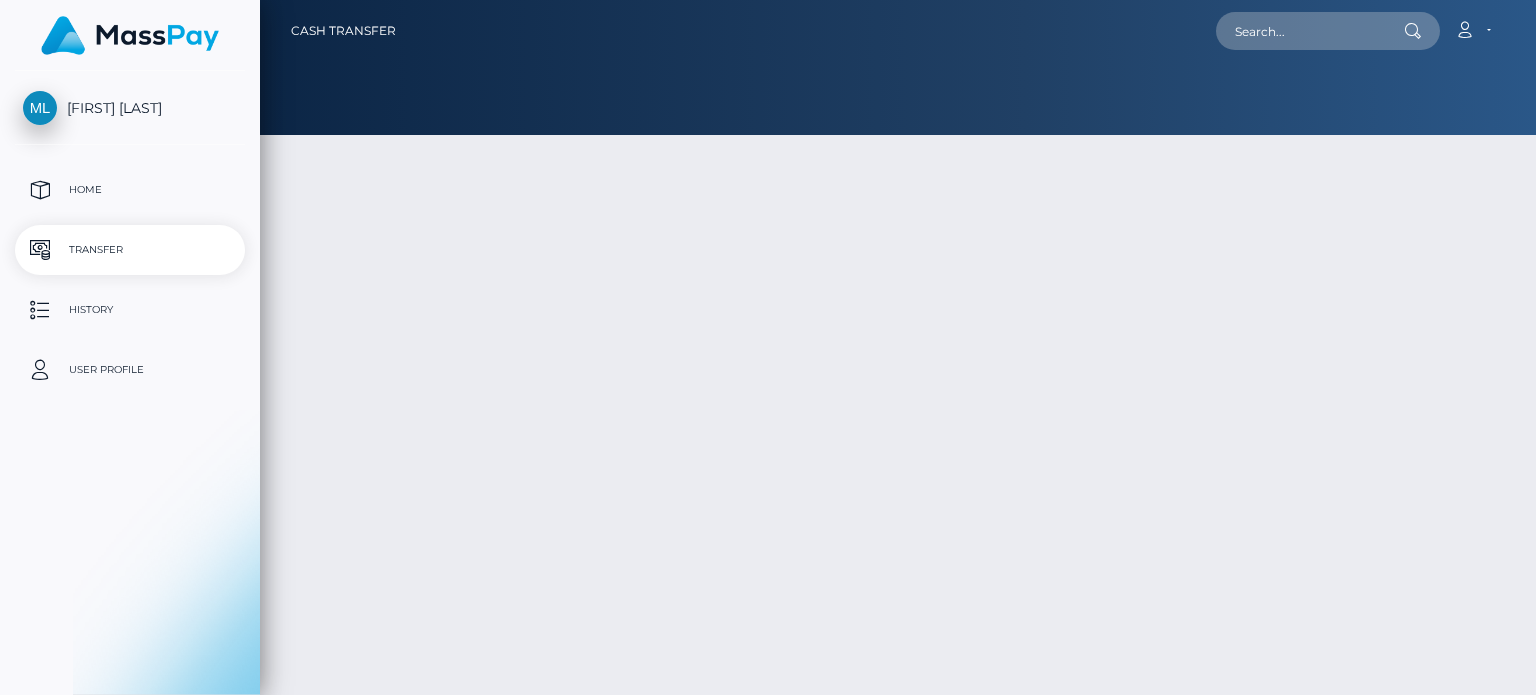 type on "NaN" 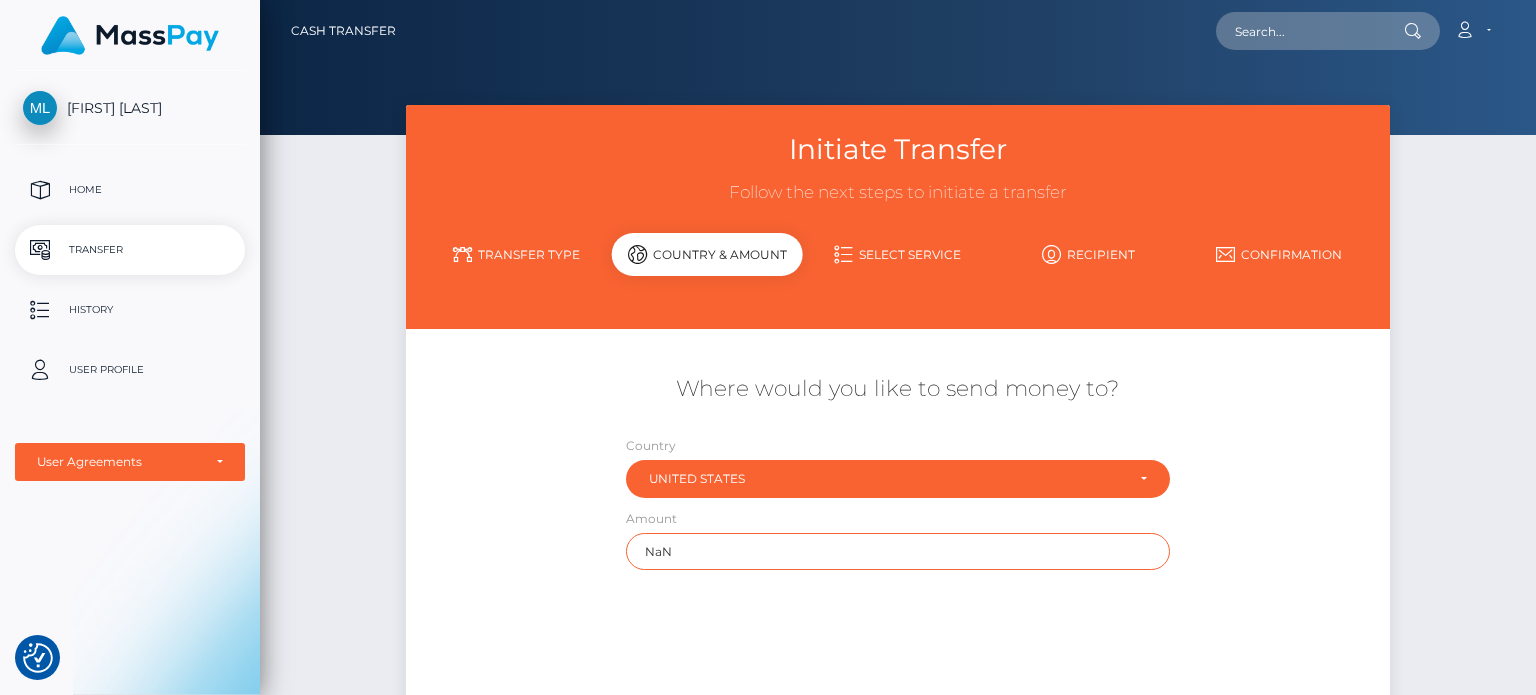 click on "NaN" at bounding box center [898, 551] 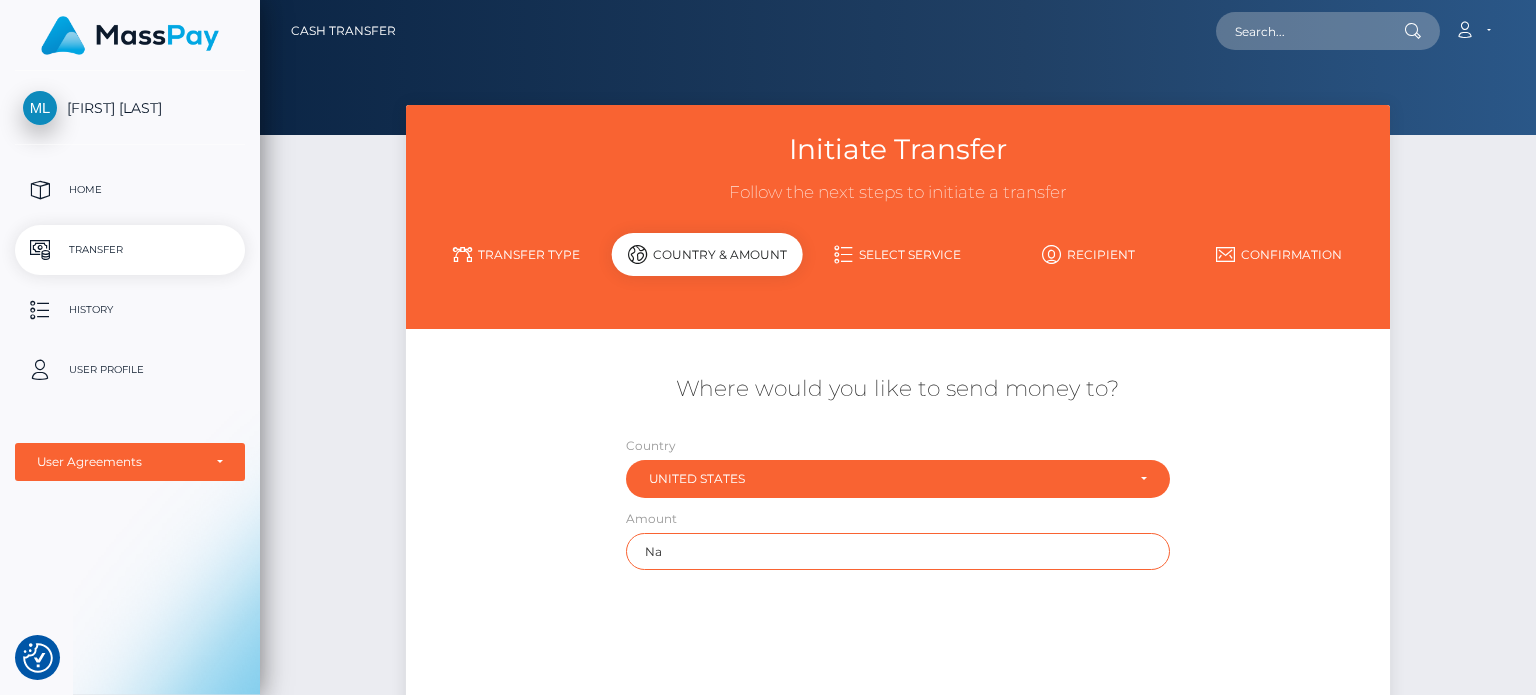 type on "N" 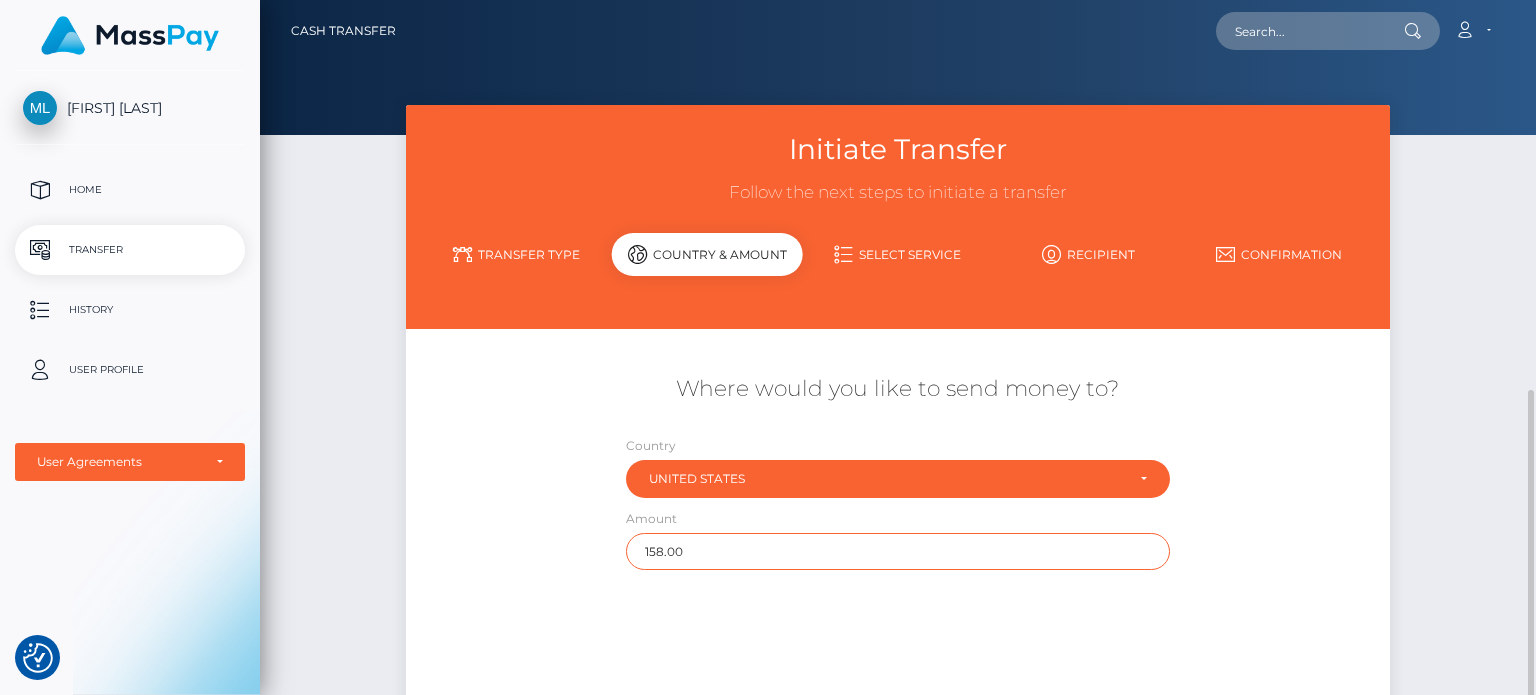 scroll, scrollTop: 222, scrollLeft: 0, axis: vertical 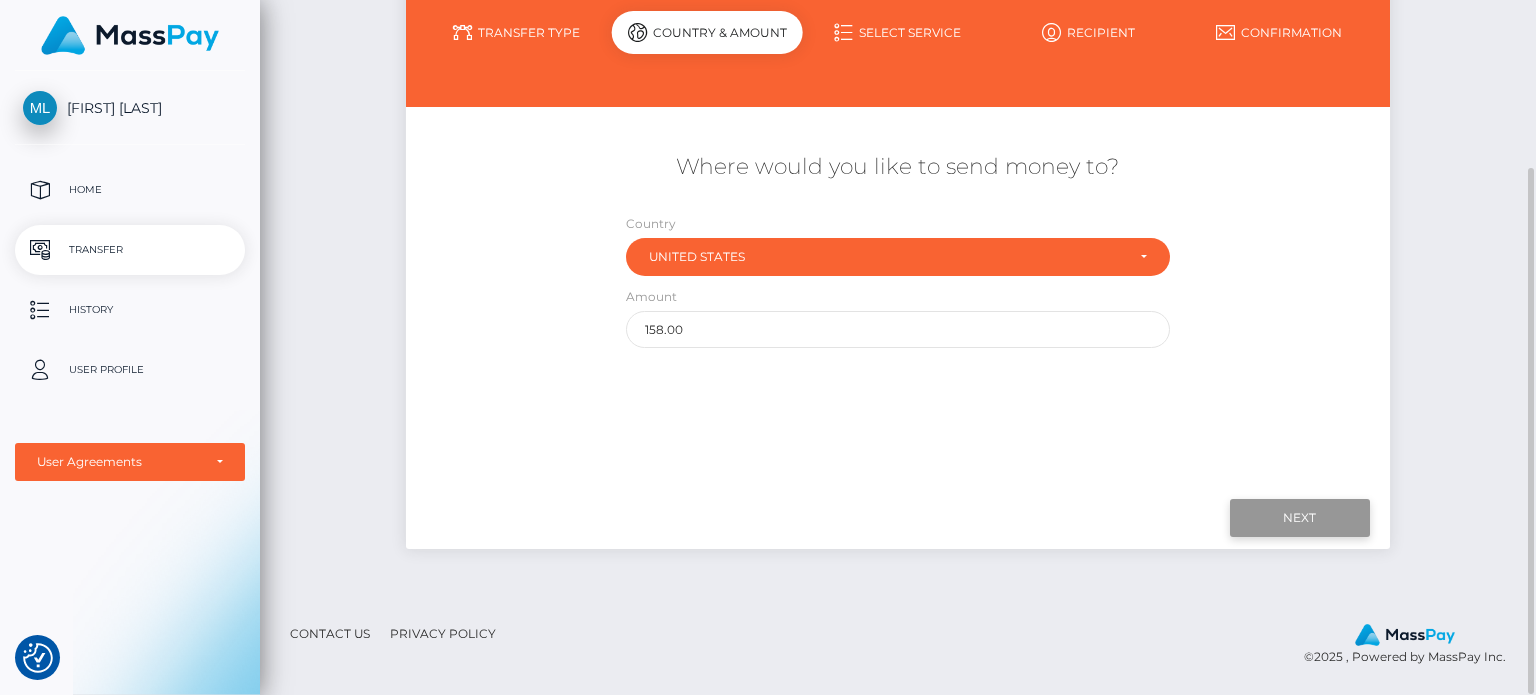 click on "Next" at bounding box center (1300, 518) 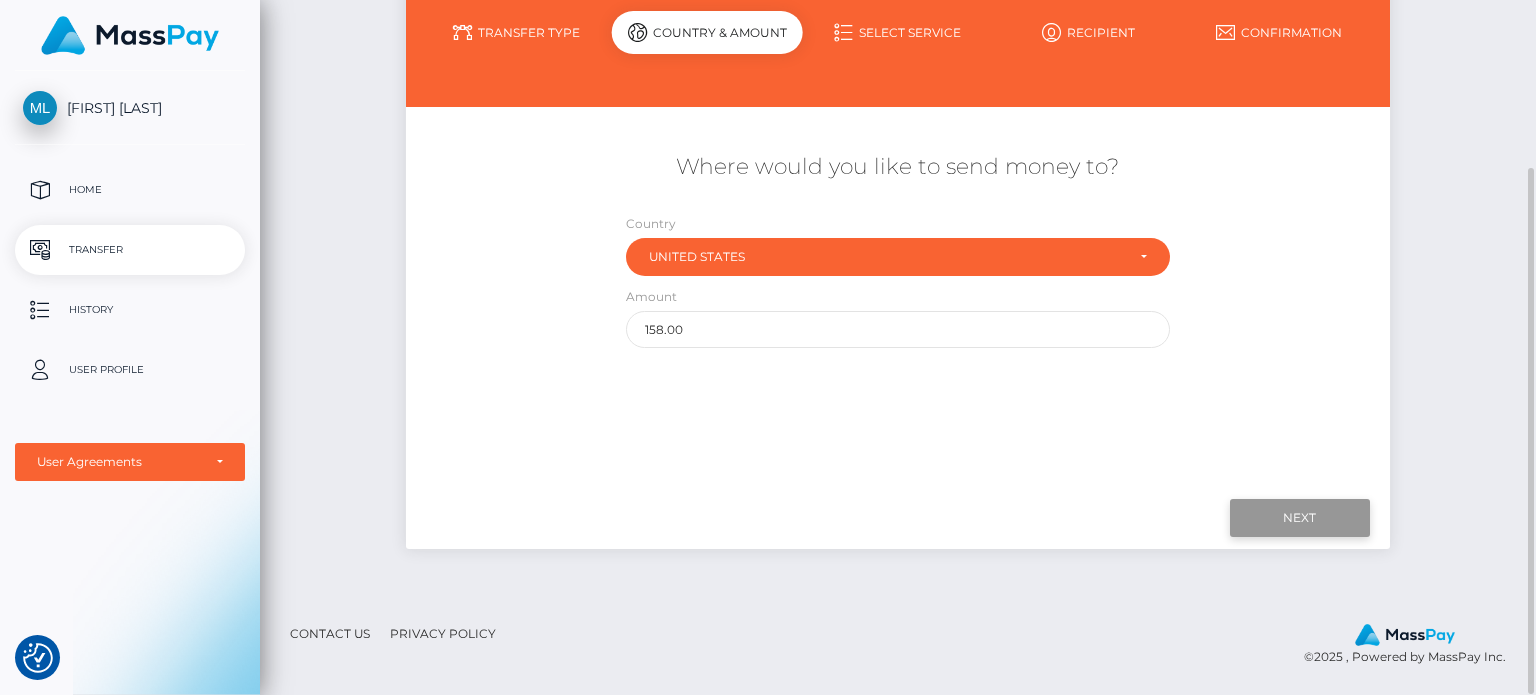 click on "Next" at bounding box center (1300, 518) 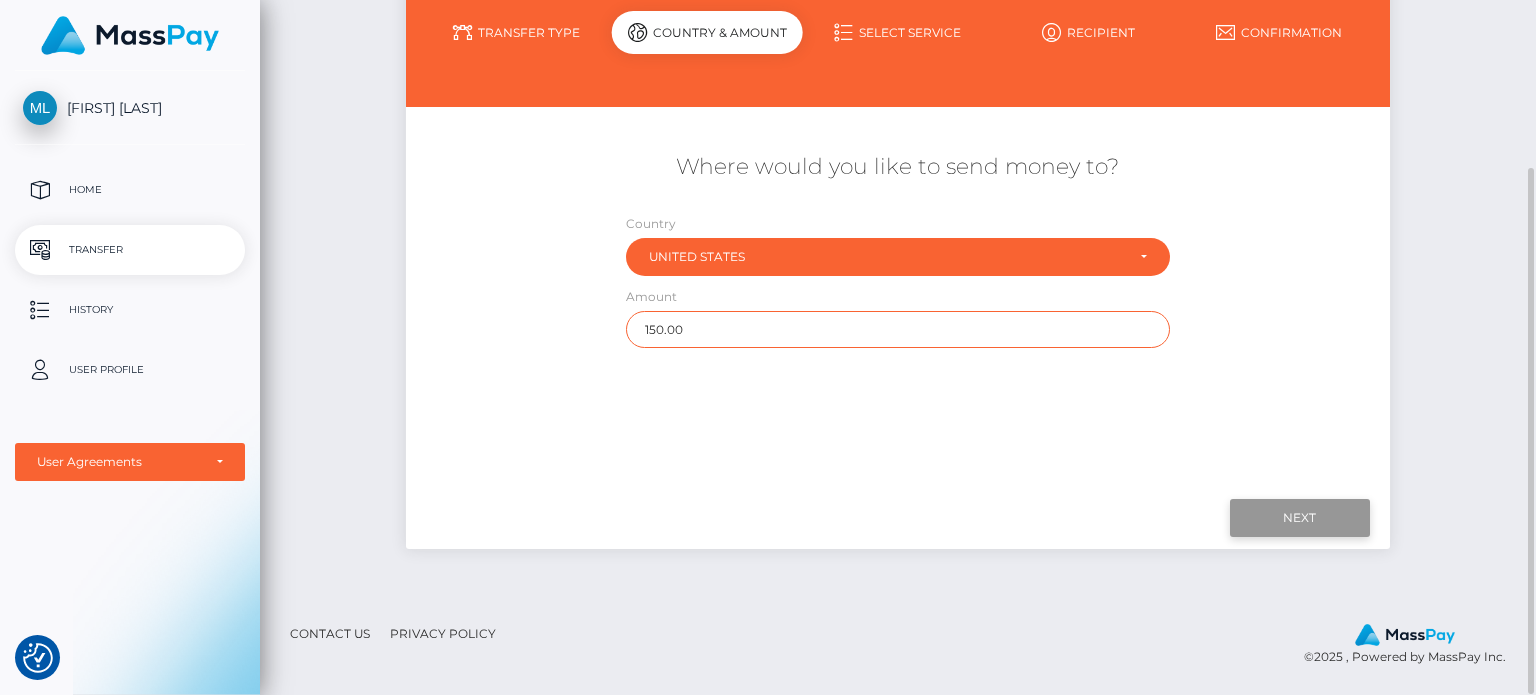 type on "150.00" 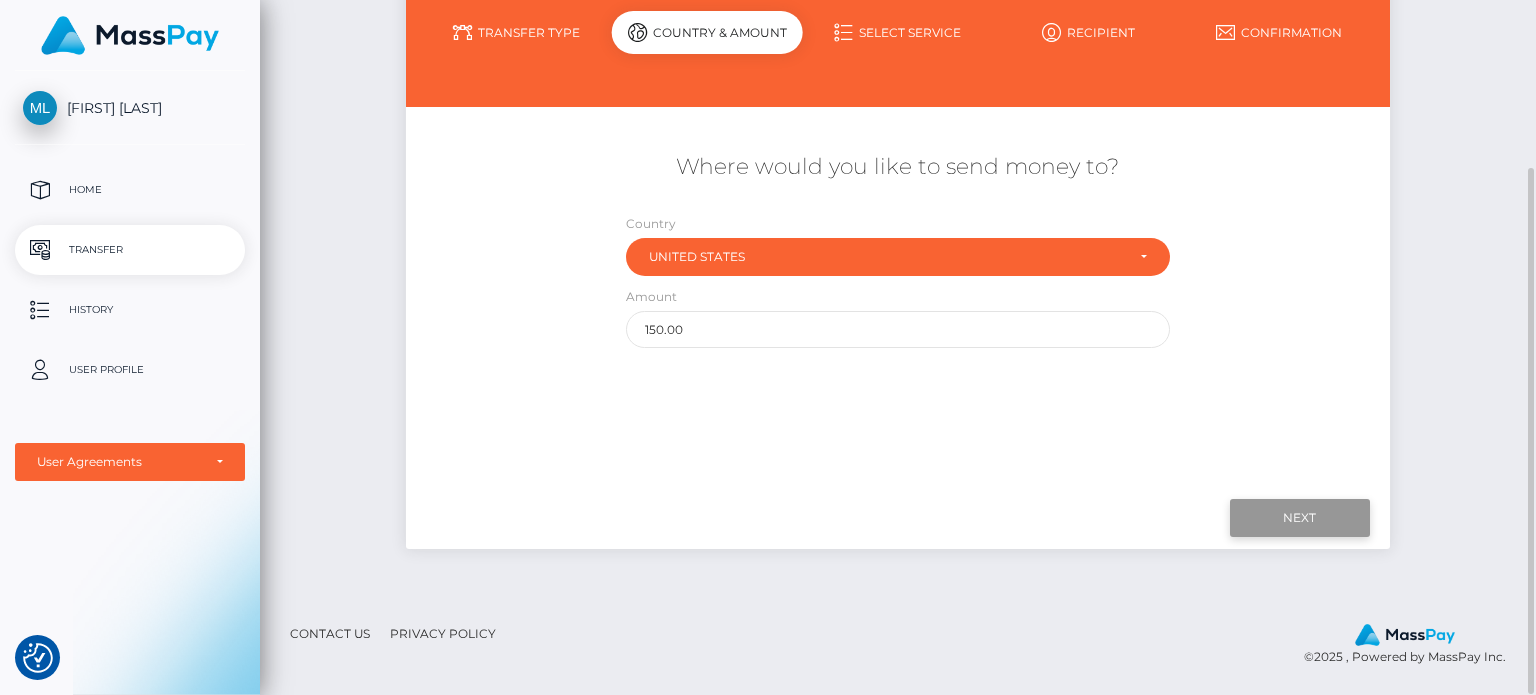 click on "Next" at bounding box center (1300, 518) 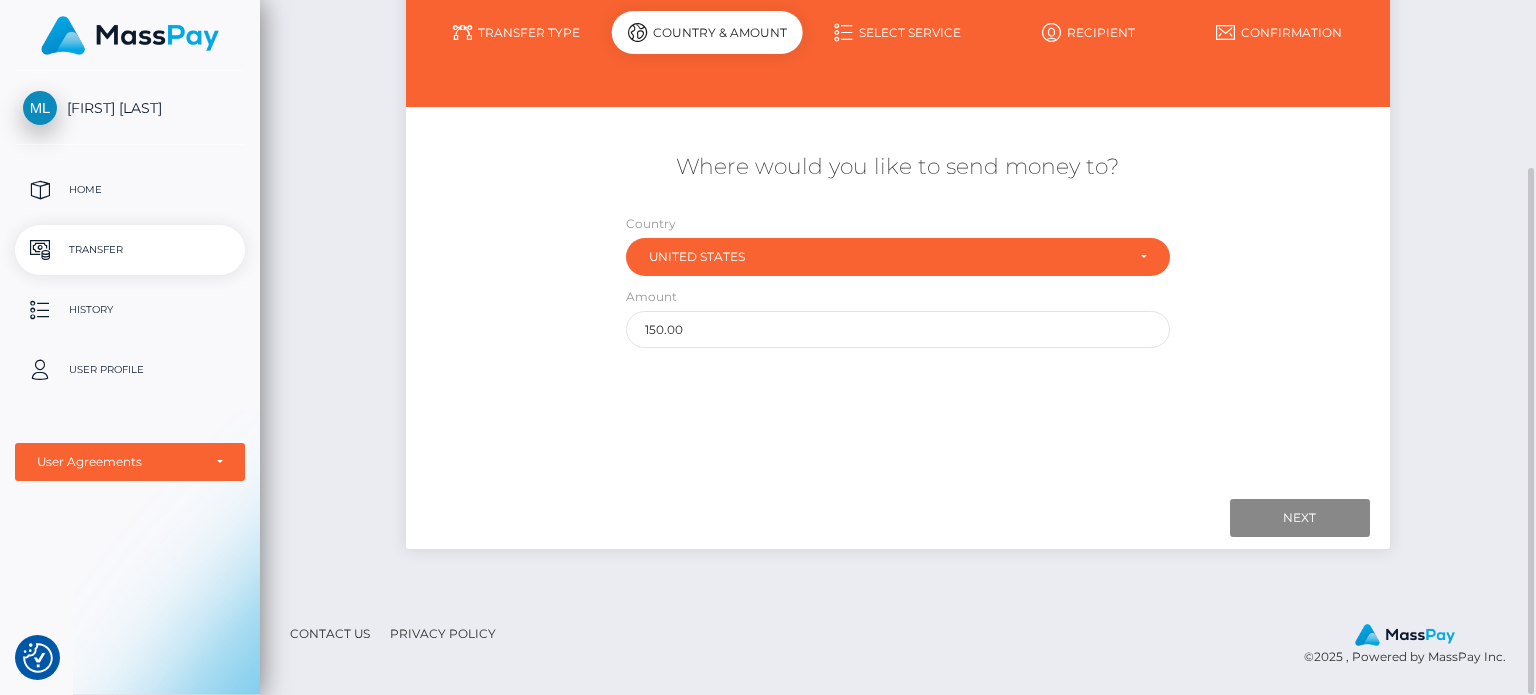 click on "Country & Amount" at bounding box center [707, 32] 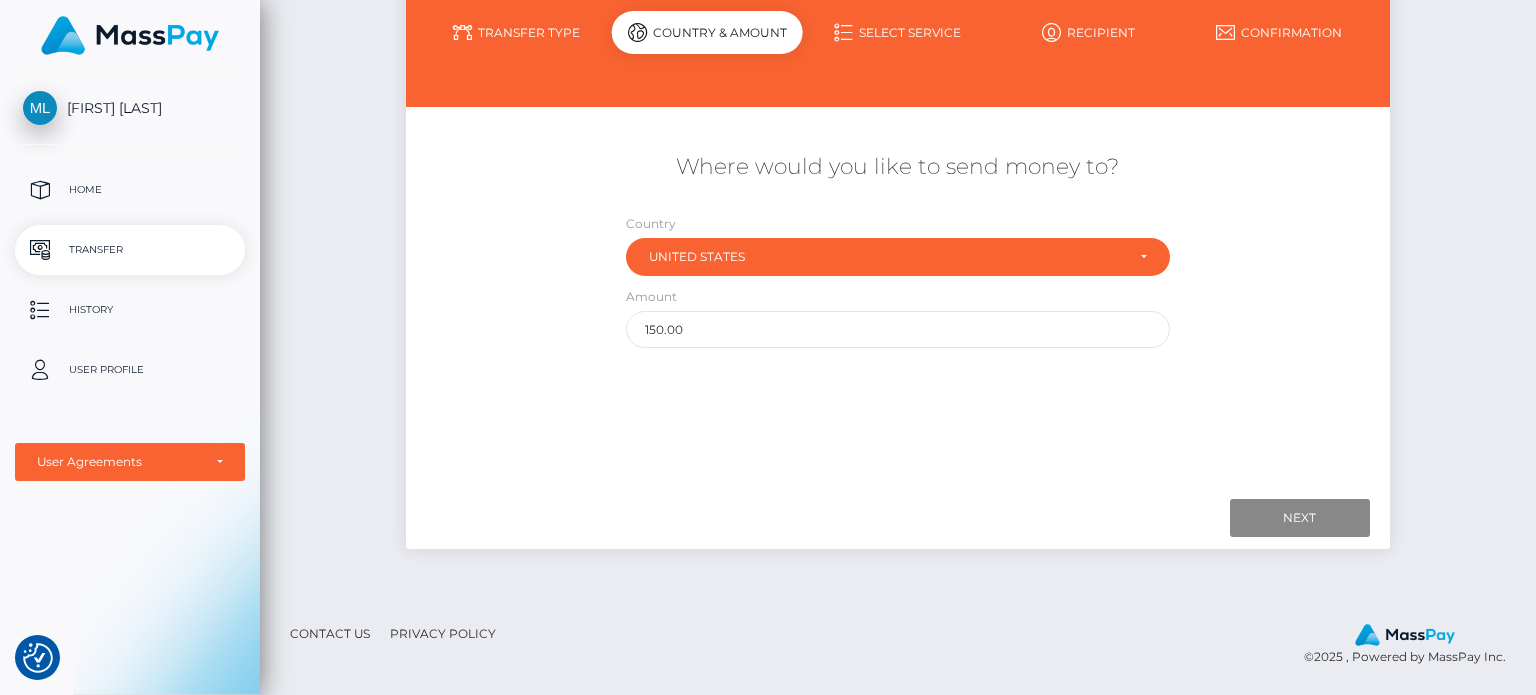 click on "[FIRST]  [LAST]" at bounding box center (130, 108) 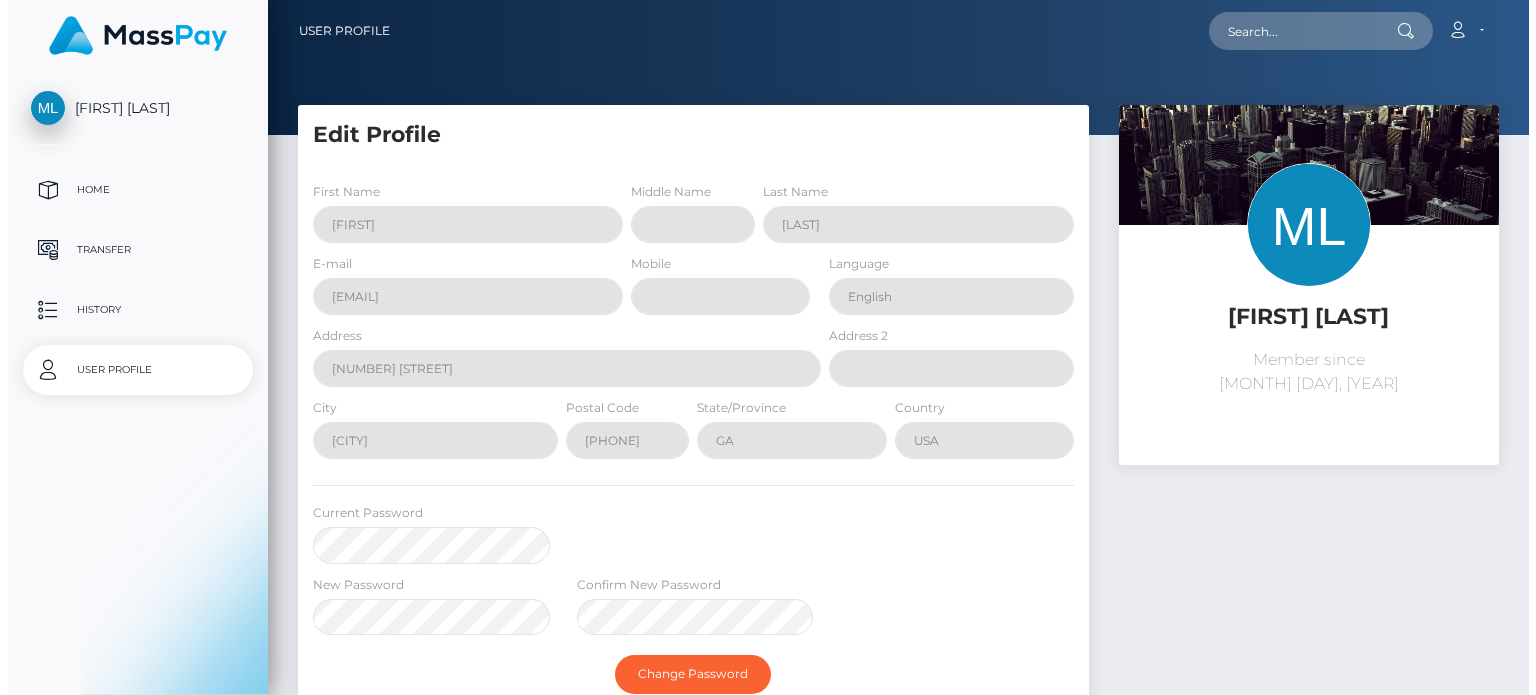 scroll, scrollTop: 0, scrollLeft: 0, axis: both 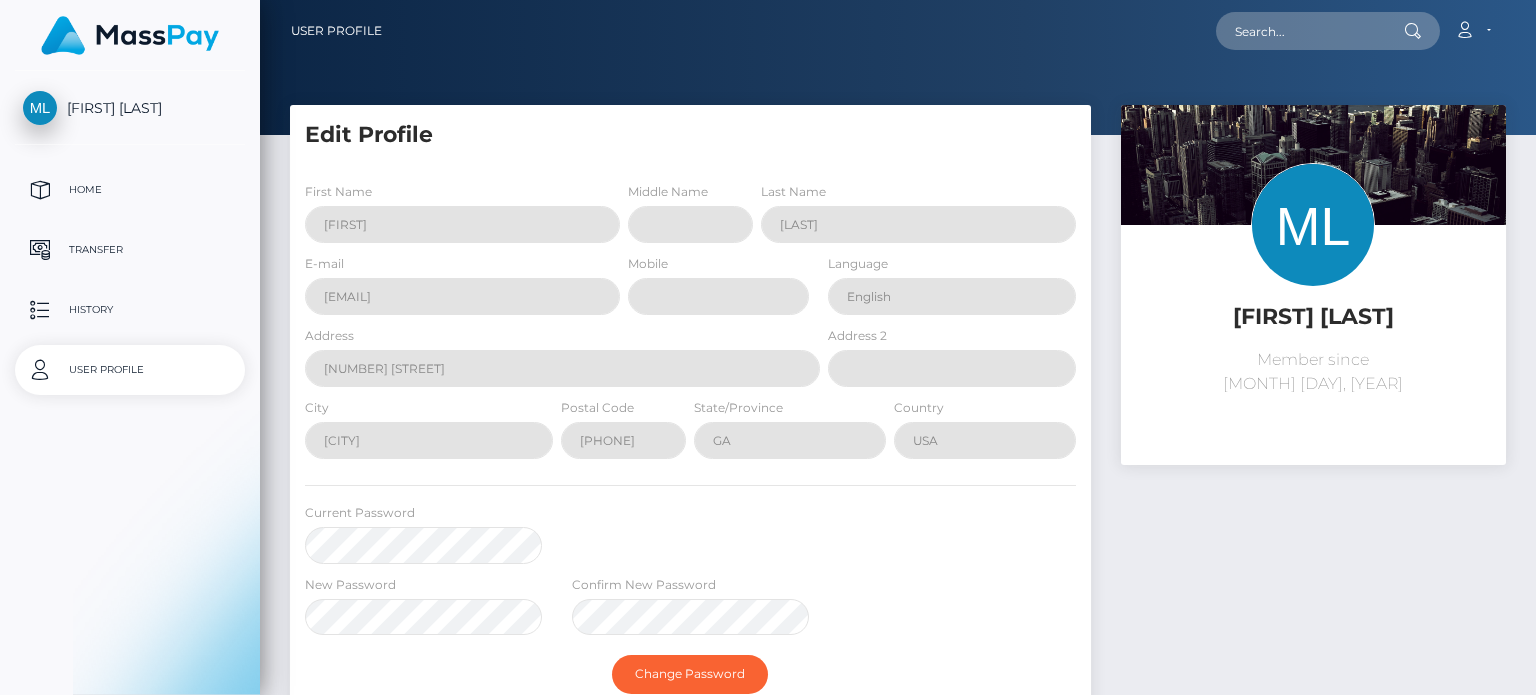 select 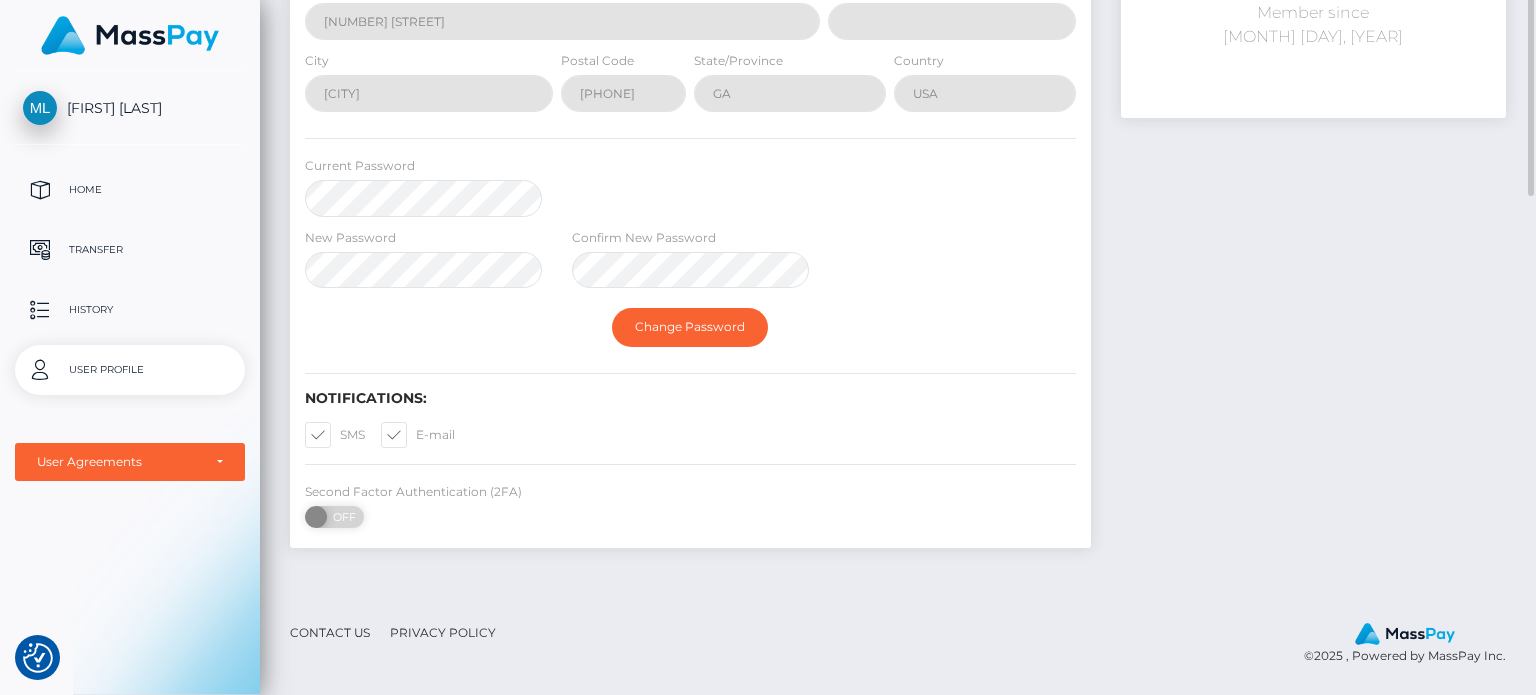 scroll, scrollTop: 0, scrollLeft: 0, axis: both 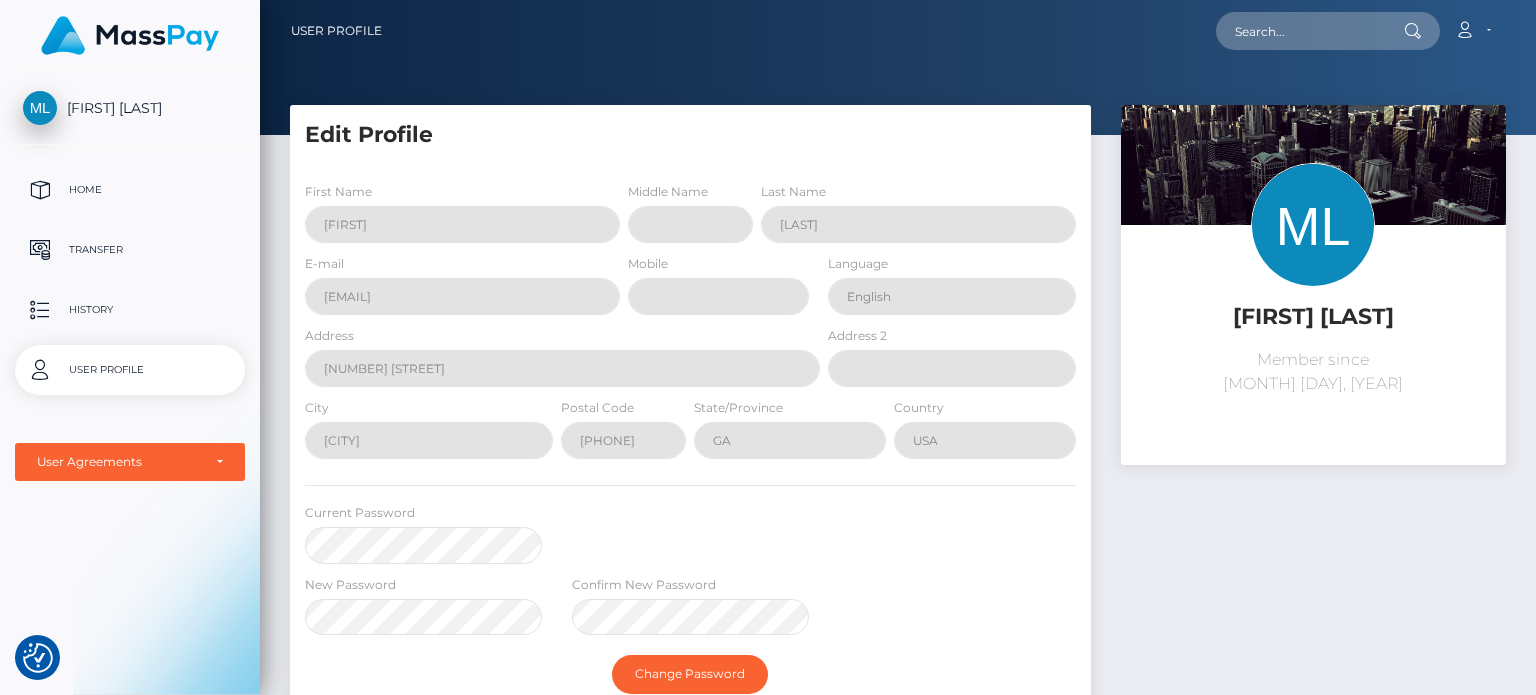 click on "[FIRST]  [LAST]" at bounding box center [130, 108] 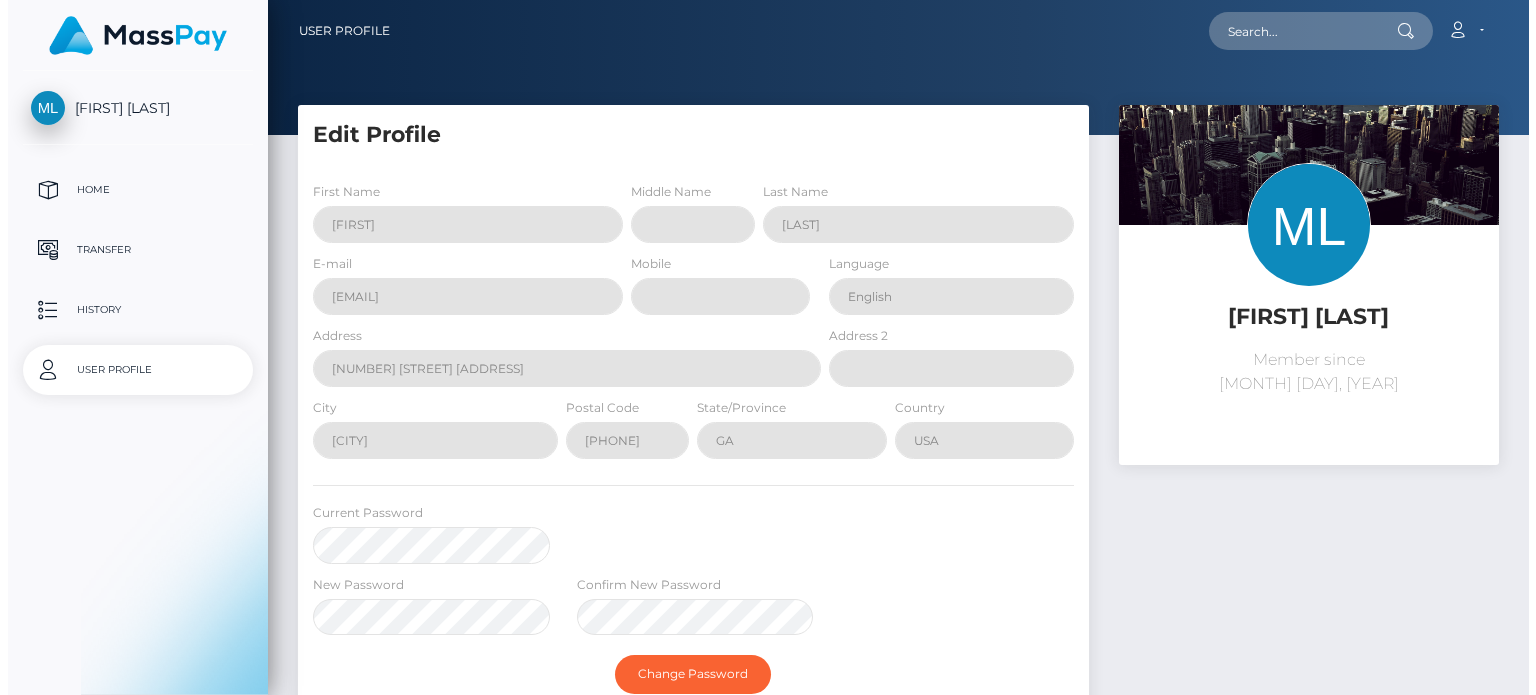 scroll, scrollTop: 0, scrollLeft: 0, axis: both 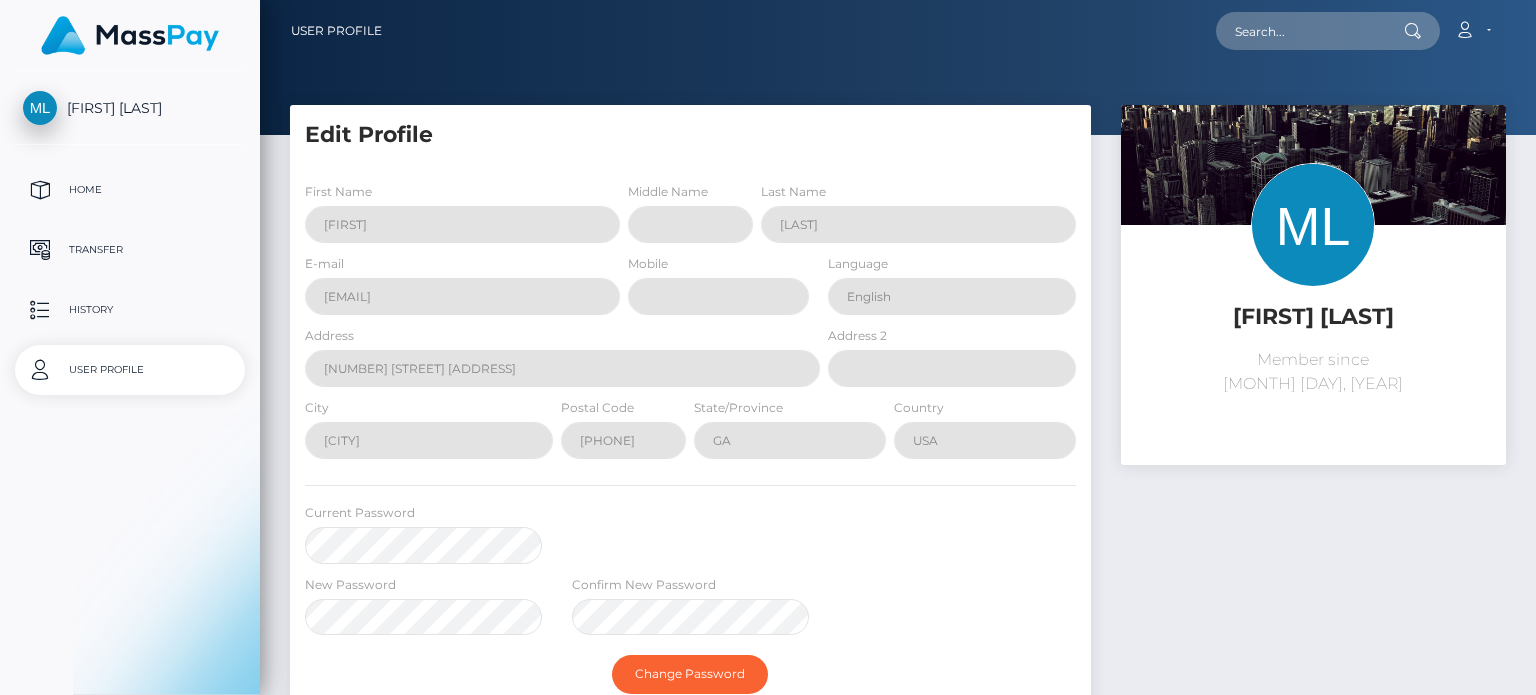 select 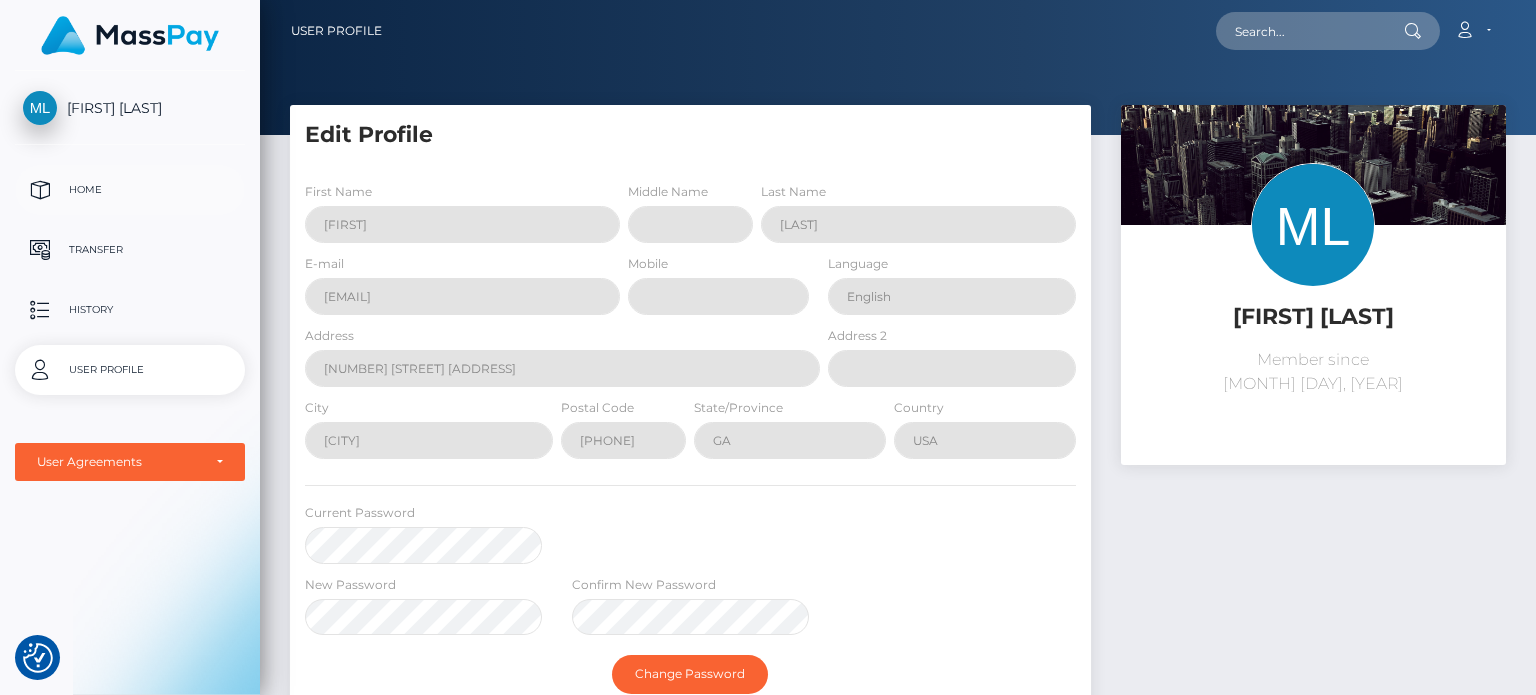 click on "Home" at bounding box center [130, 190] 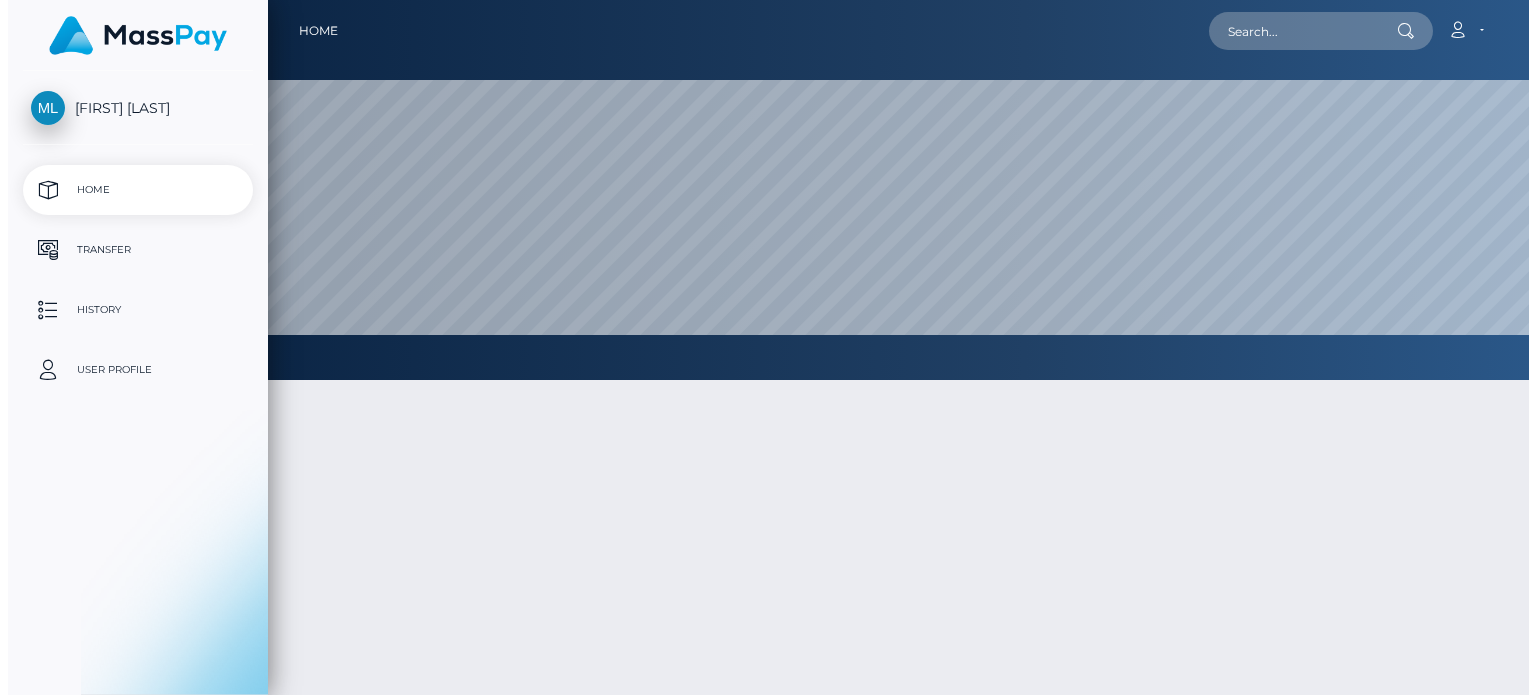 scroll, scrollTop: 0, scrollLeft: 0, axis: both 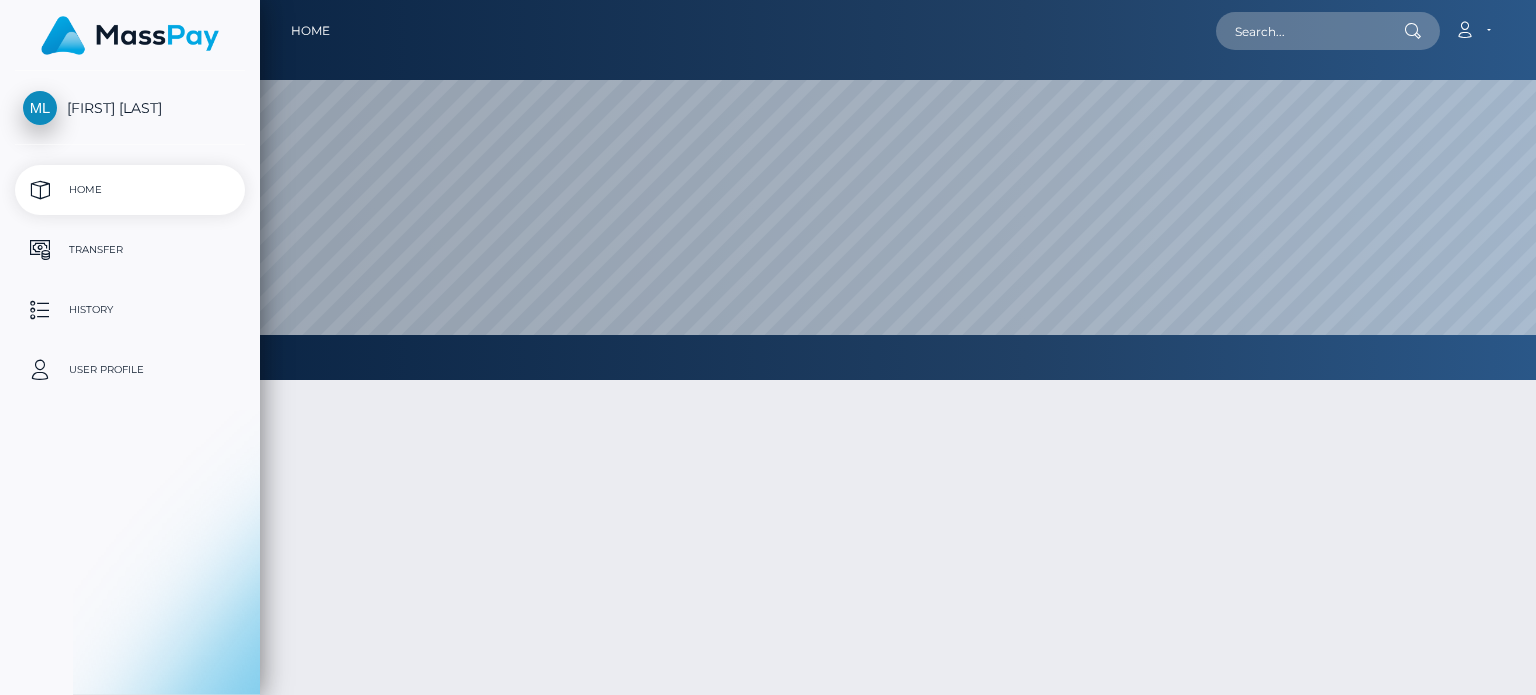 select 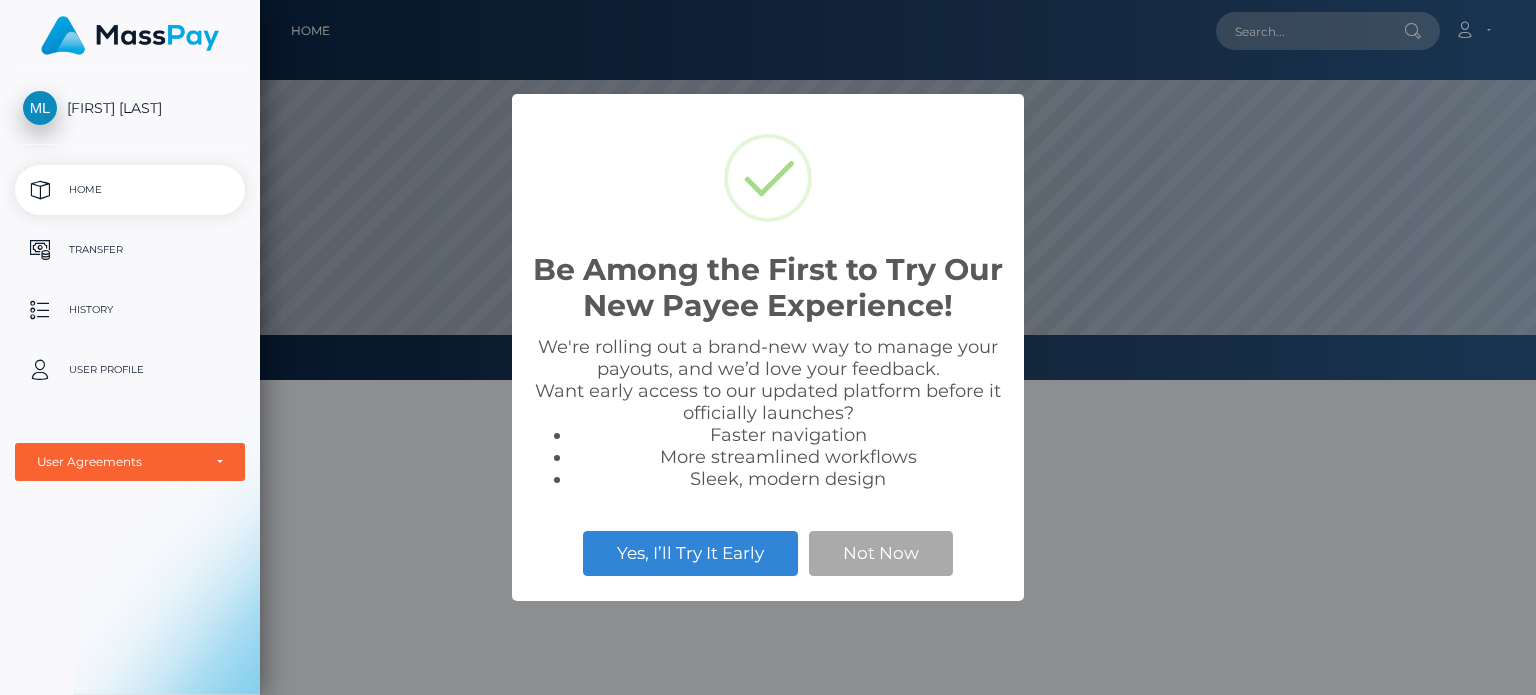 scroll, scrollTop: 999620, scrollLeft: 998724, axis: both 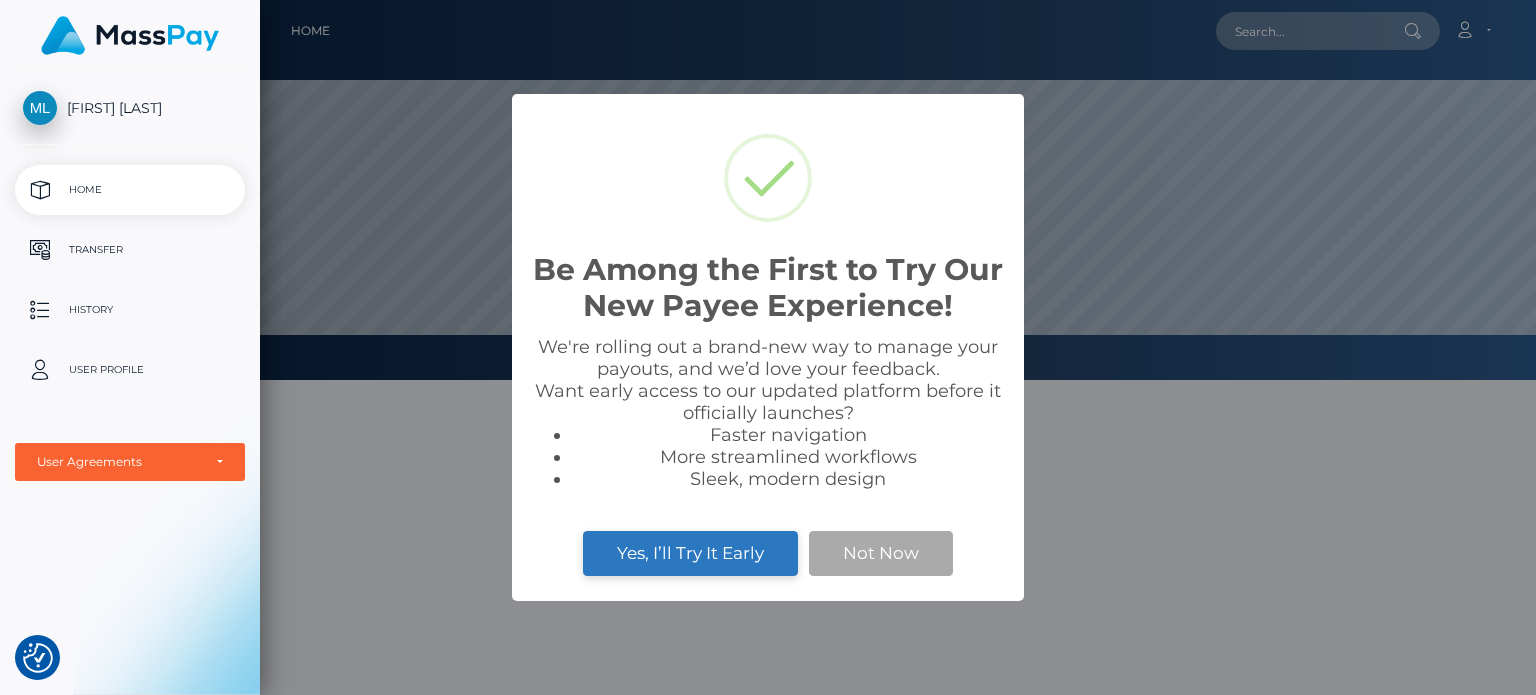 click on "Yes, I’ll Try It Early" at bounding box center [690, 553] 